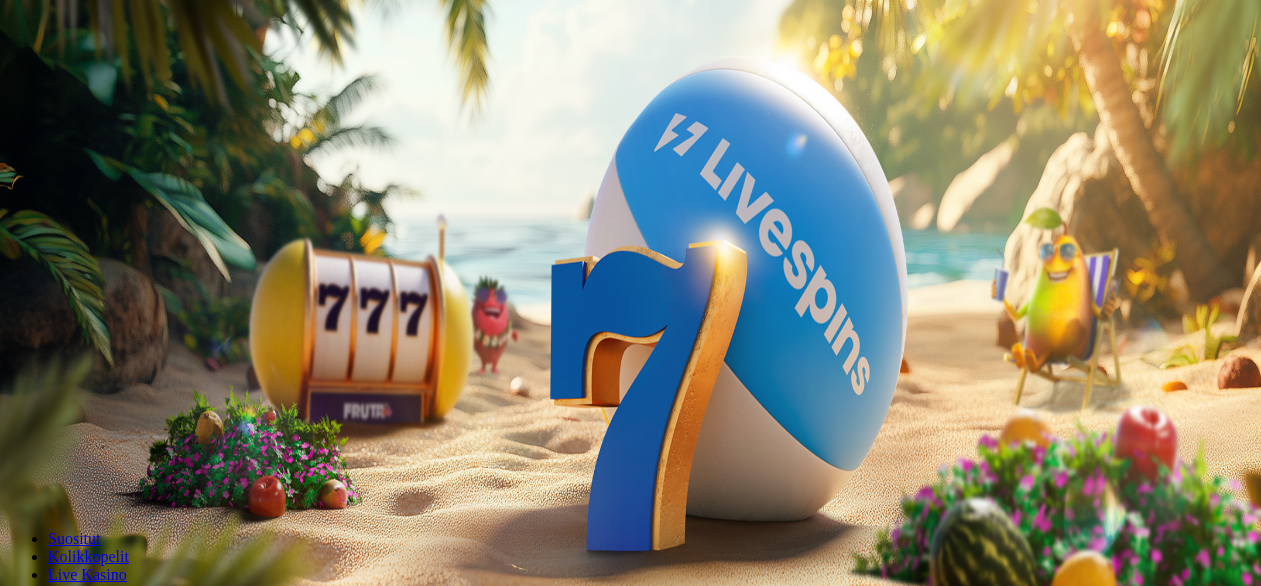 scroll, scrollTop: 31, scrollLeft: 0, axis: vertical 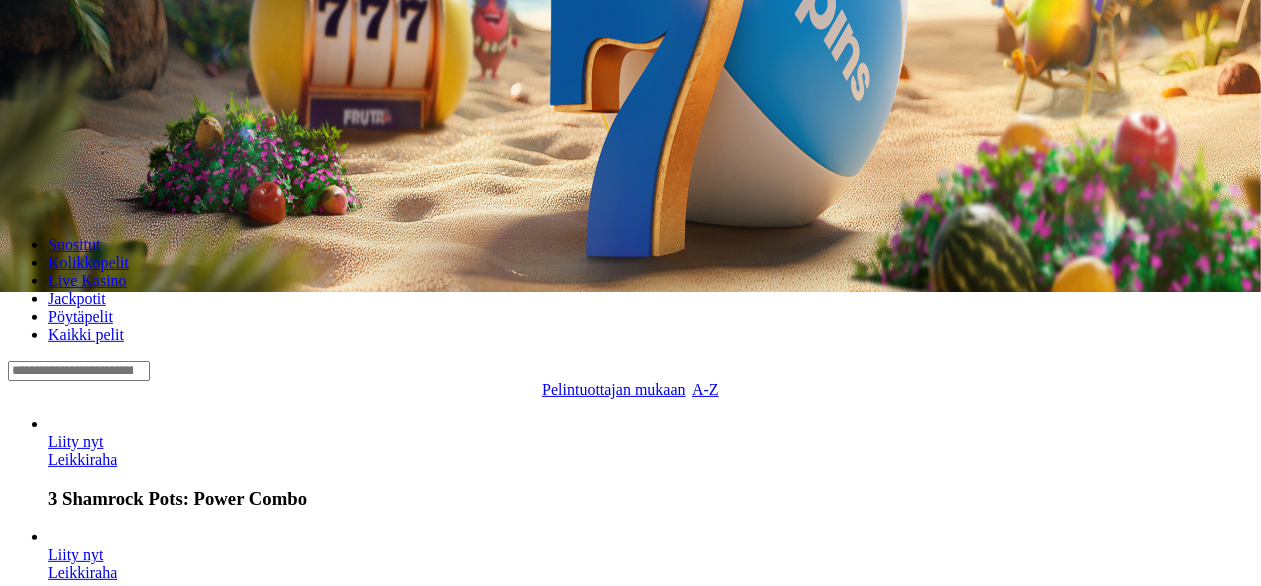 click at bounding box center (79, 371) 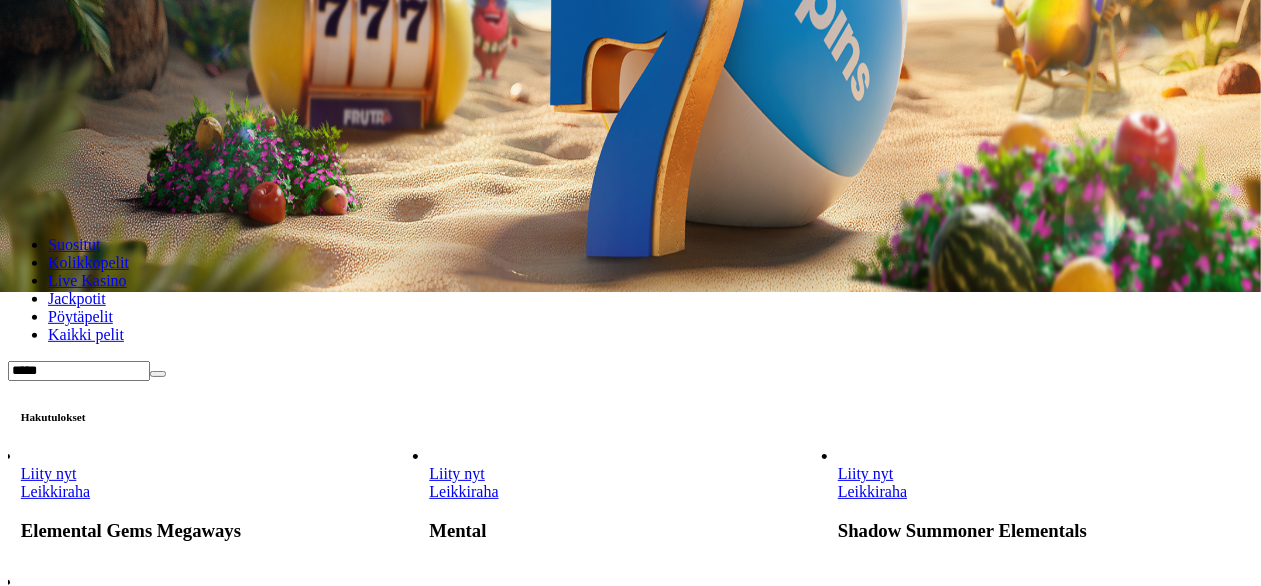 type on "*****" 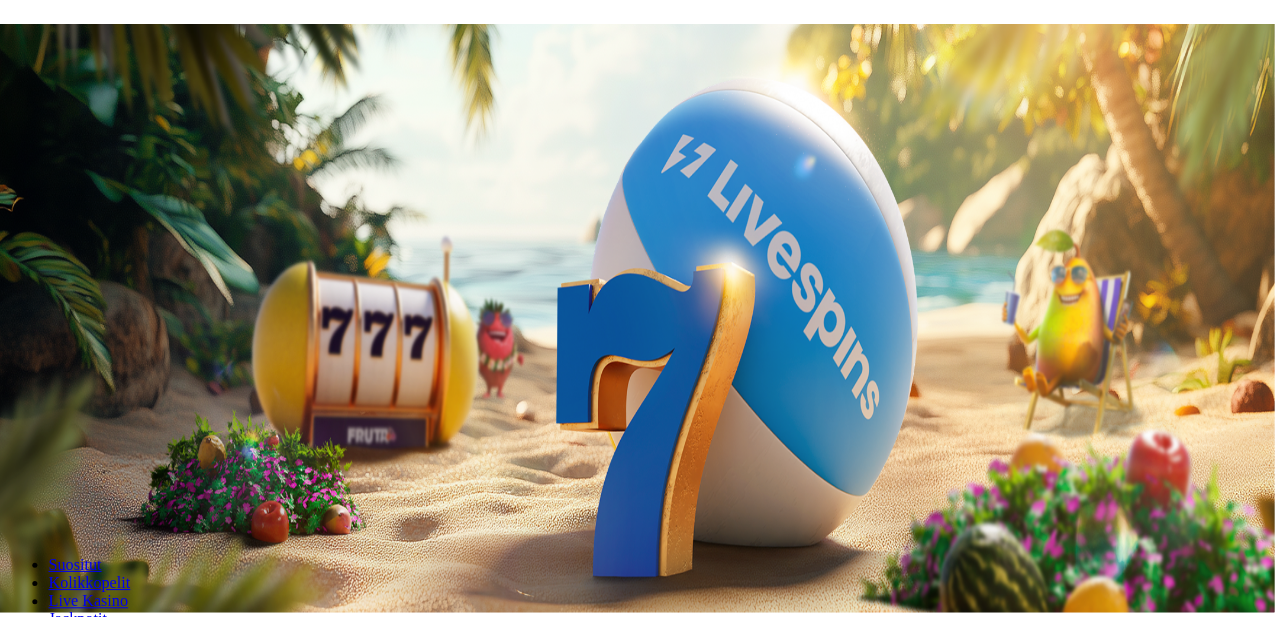 scroll, scrollTop: 0, scrollLeft: 0, axis: both 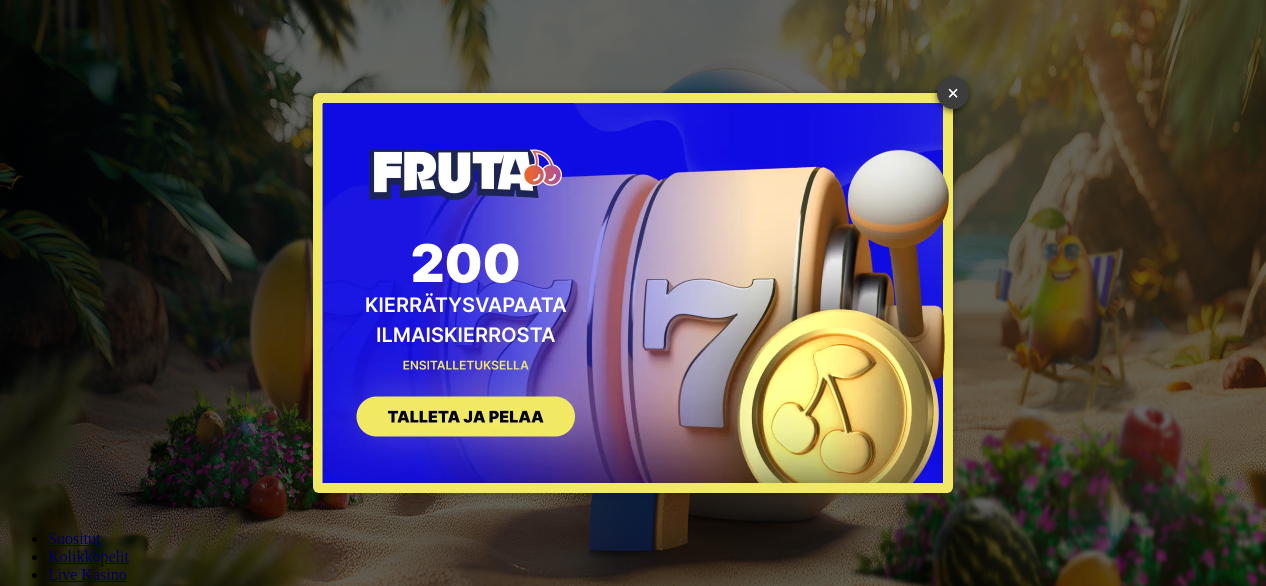 click on "×" at bounding box center [953, 93] 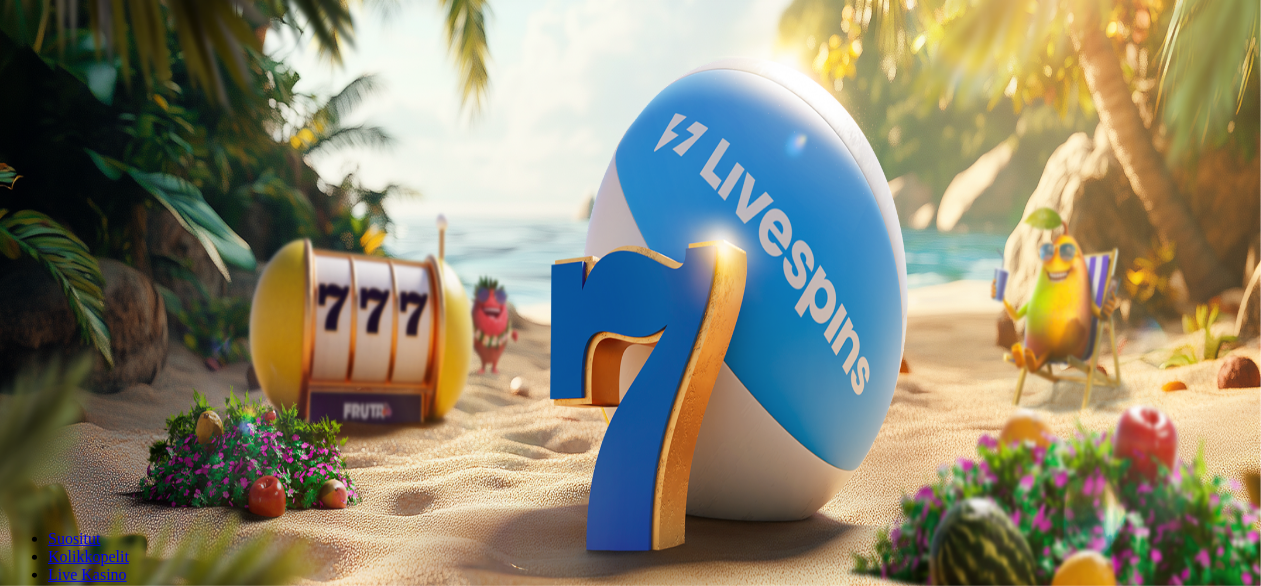 click on "Kirjaudu" at bounding box center (138, 72) 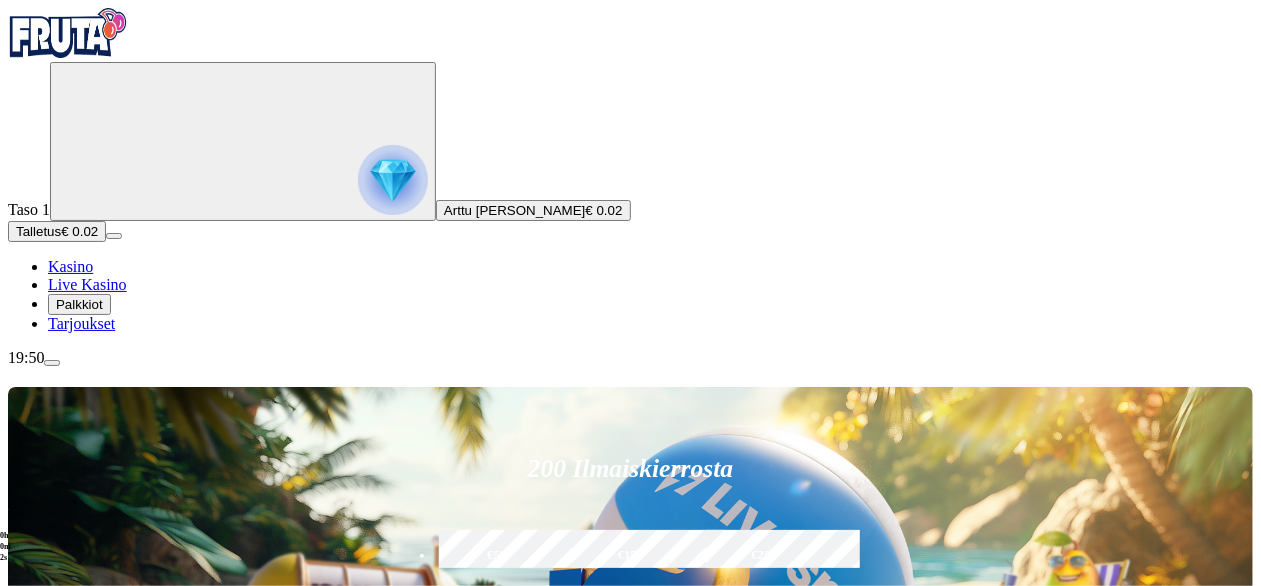 click on "Talletus" at bounding box center [38, 231] 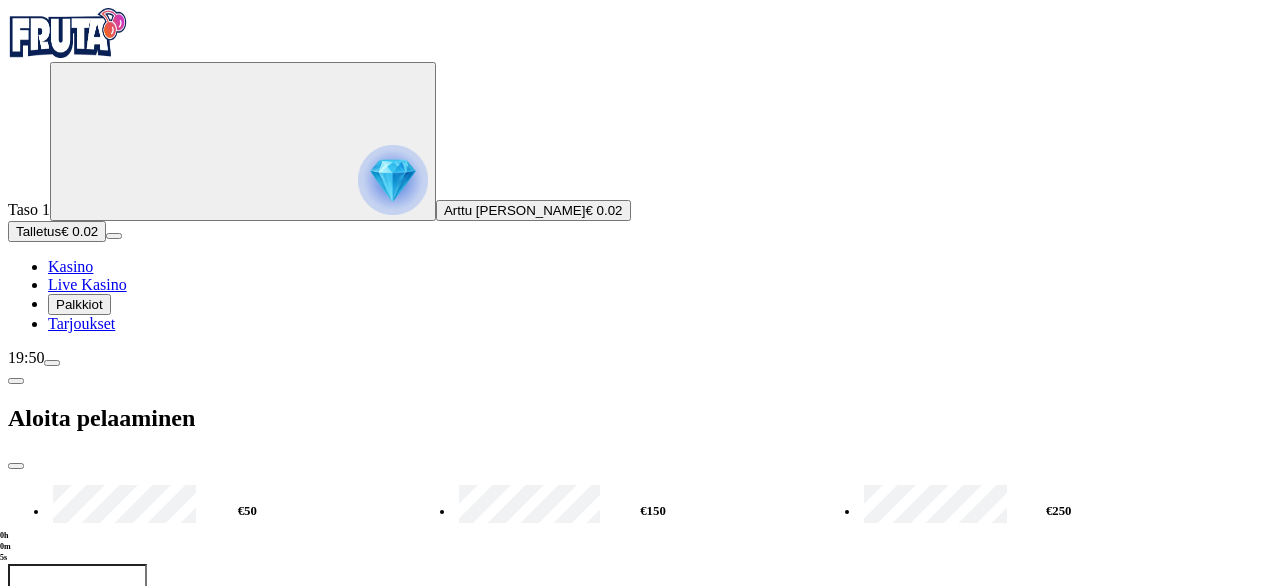 click on "***" at bounding box center (77, 596) 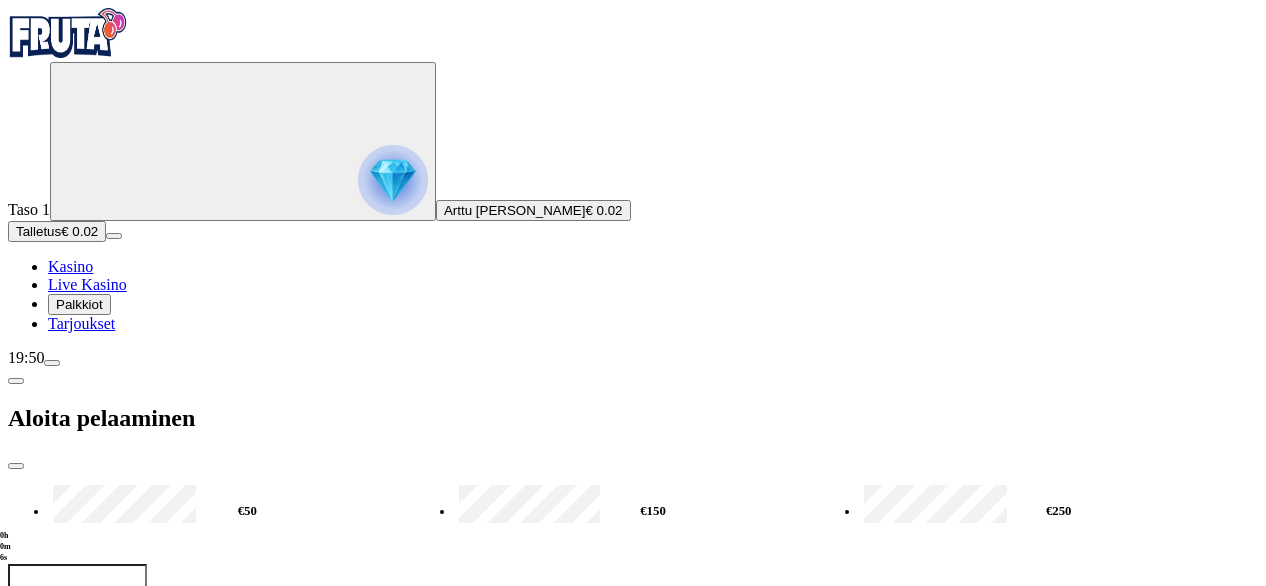 type on "*" 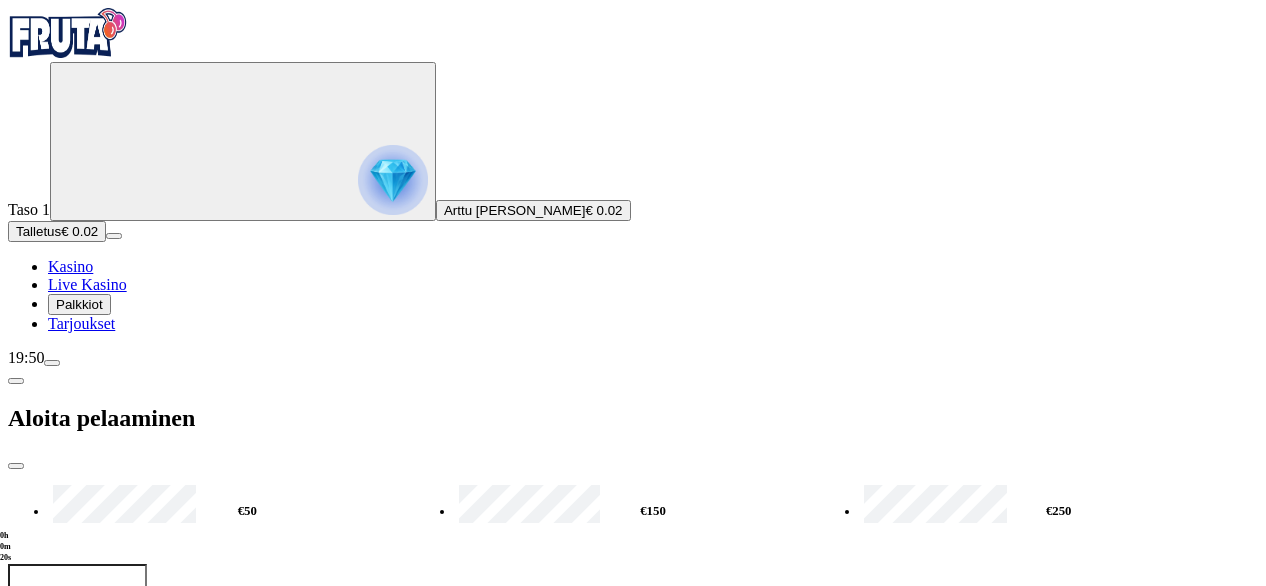 type on "**" 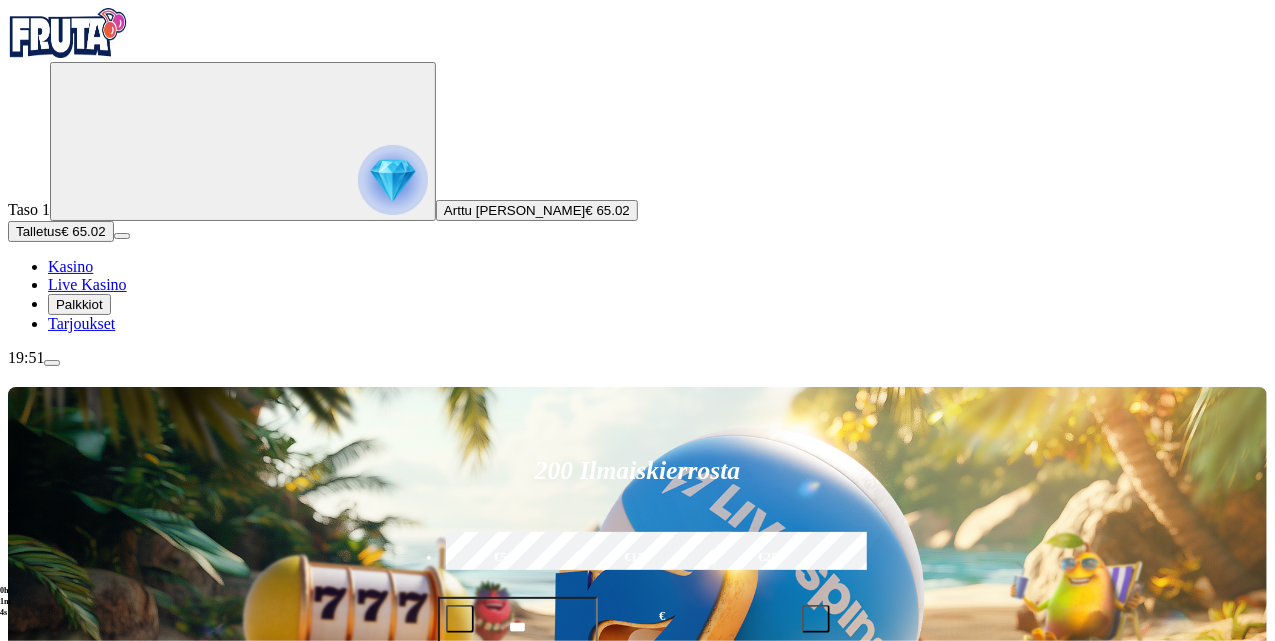 scroll, scrollTop: 192, scrollLeft: 0, axis: vertical 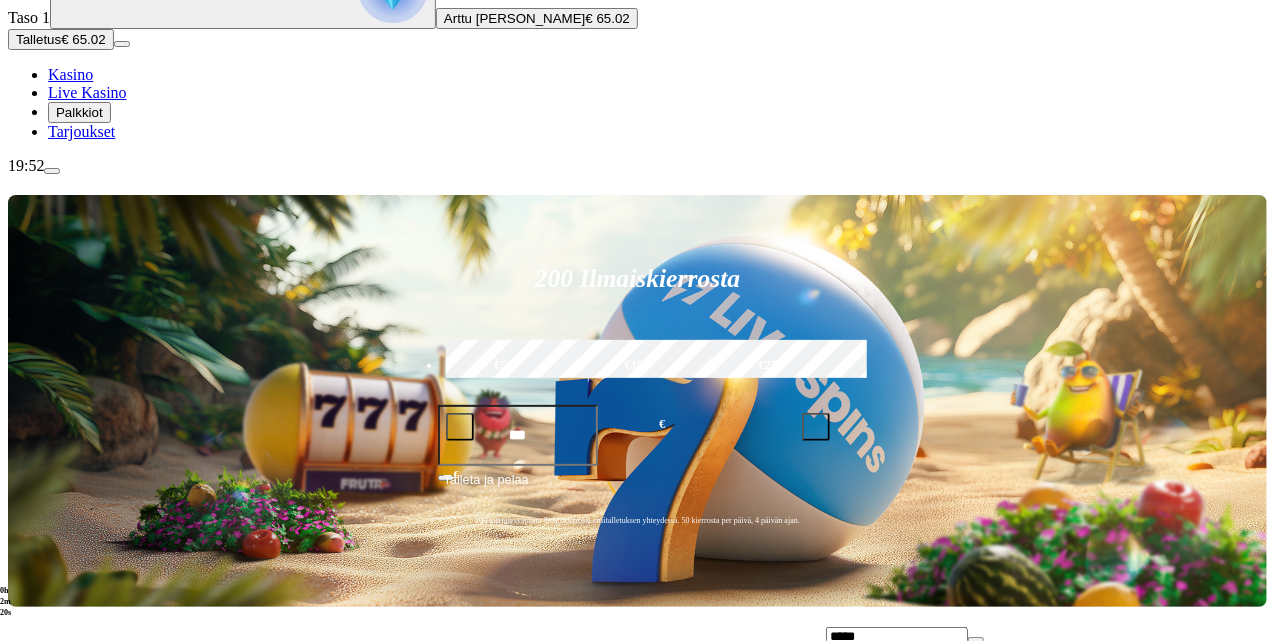 click on "Pelaa nyt" at bounding box center (868, 892) 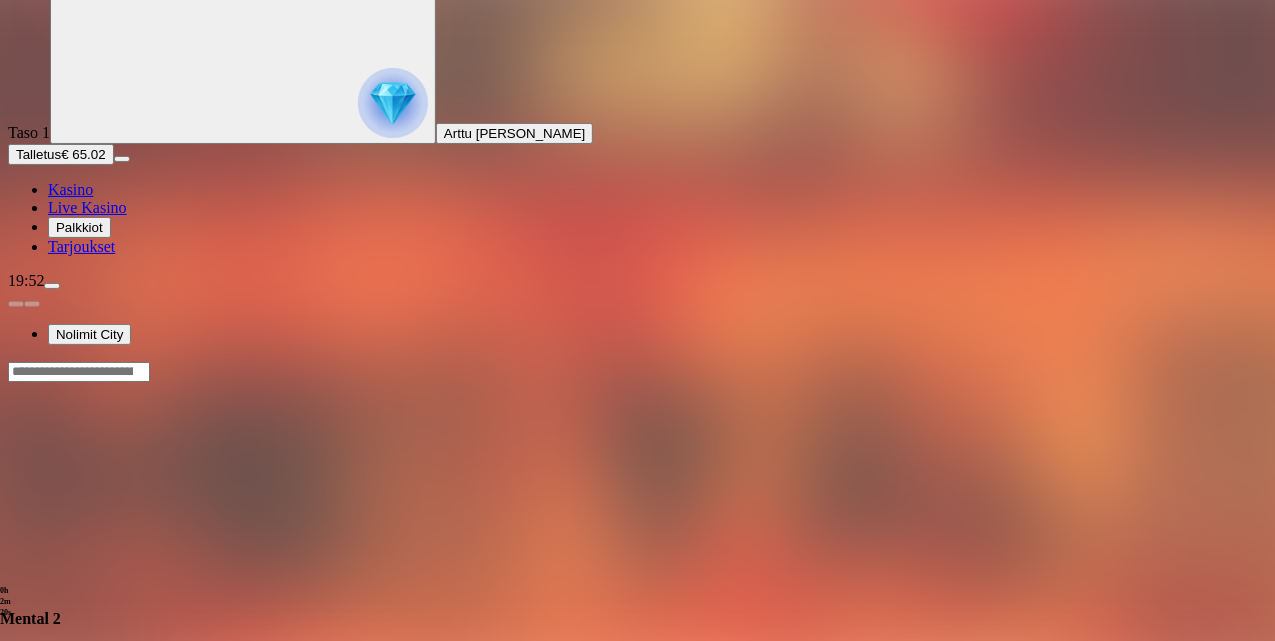 scroll, scrollTop: 0, scrollLeft: 0, axis: both 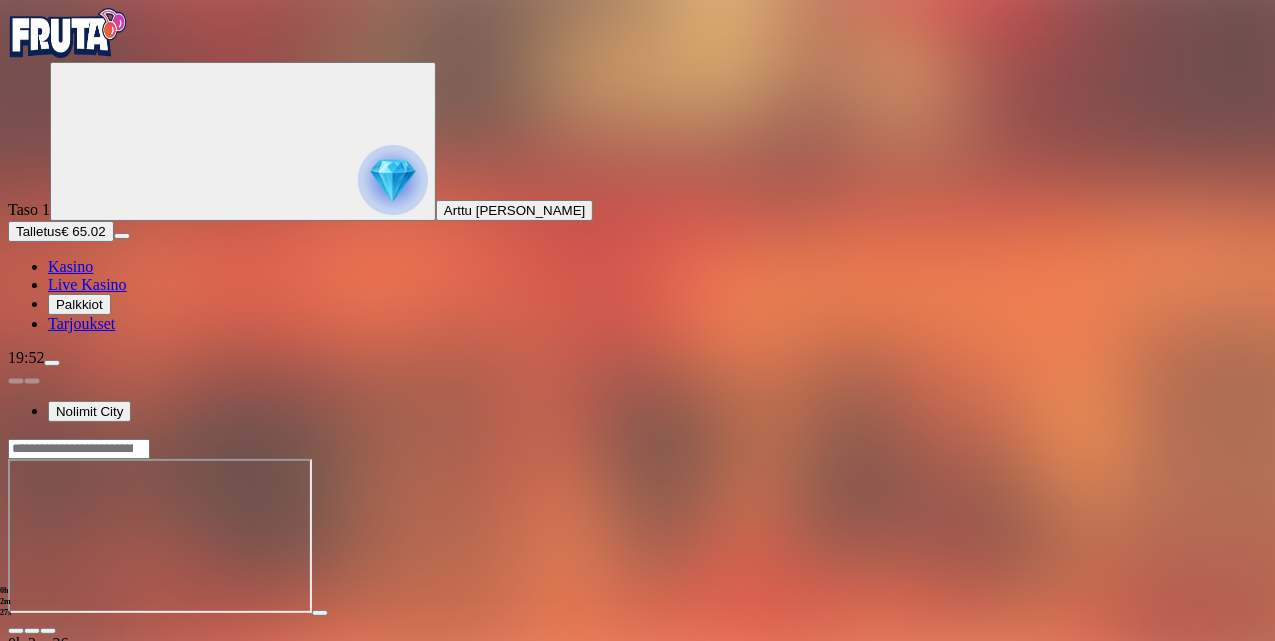 click at bounding box center (48, 631) 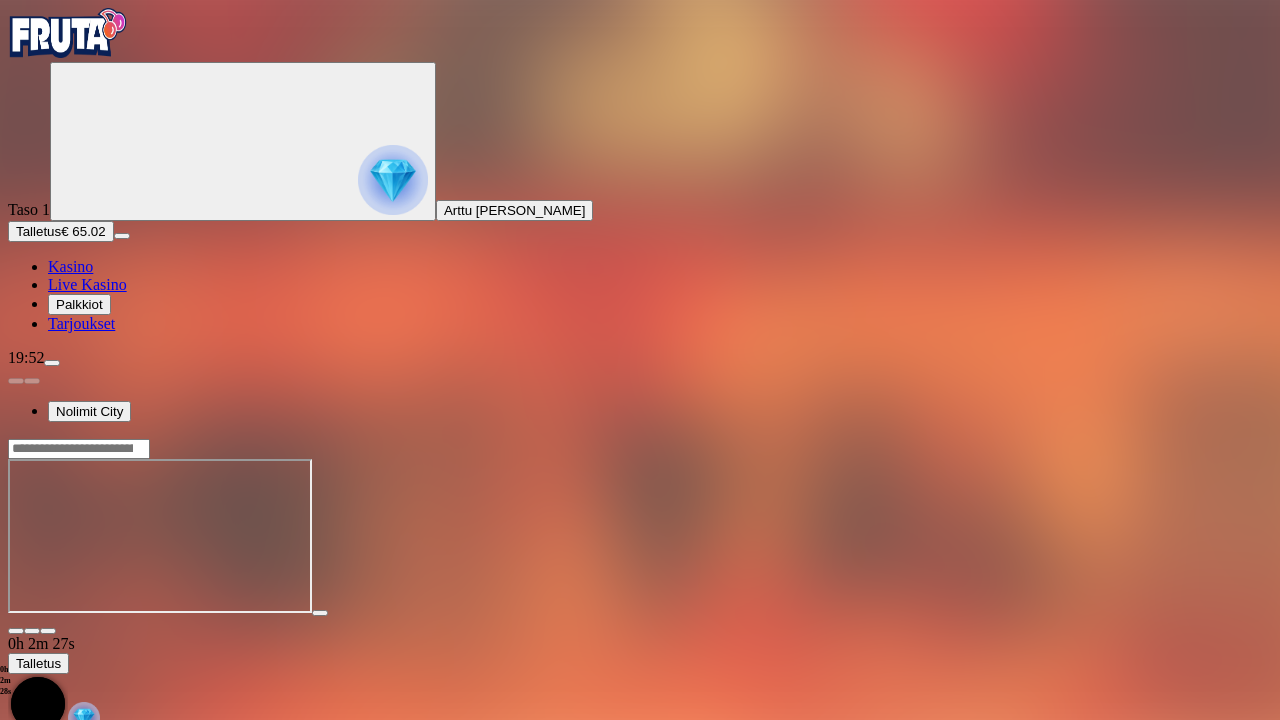 type 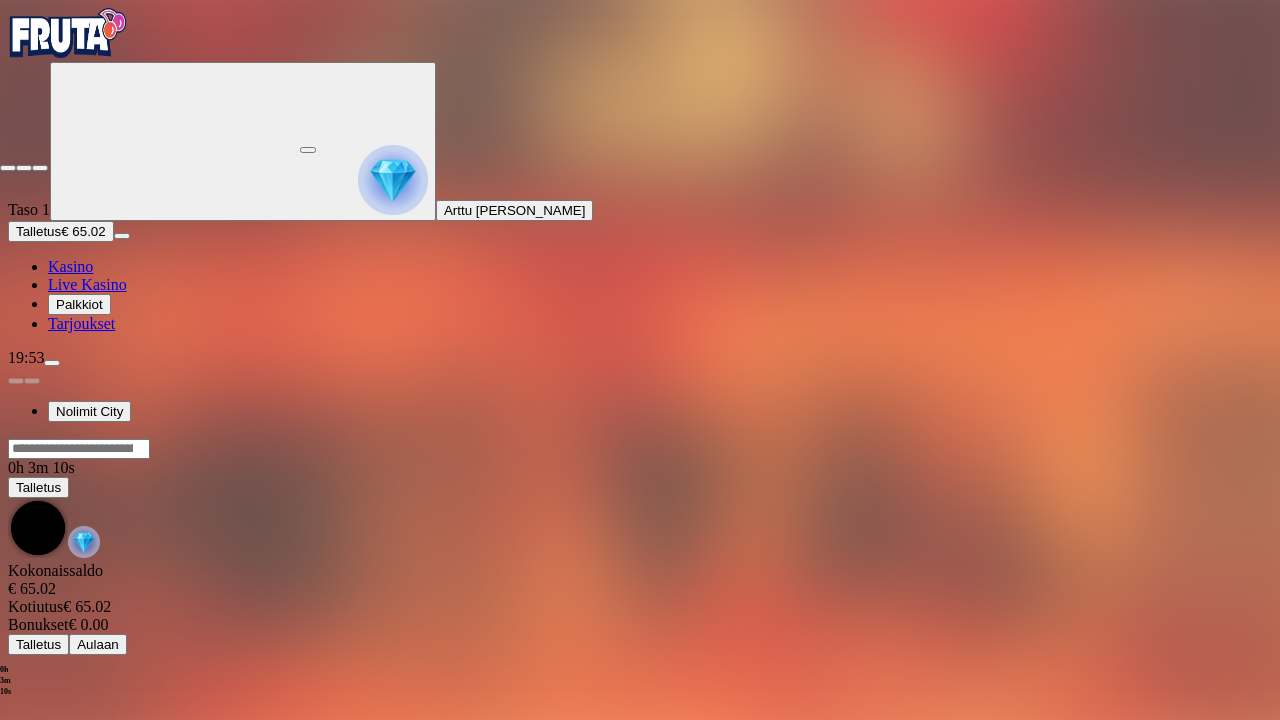 click at bounding box center (40, 168) 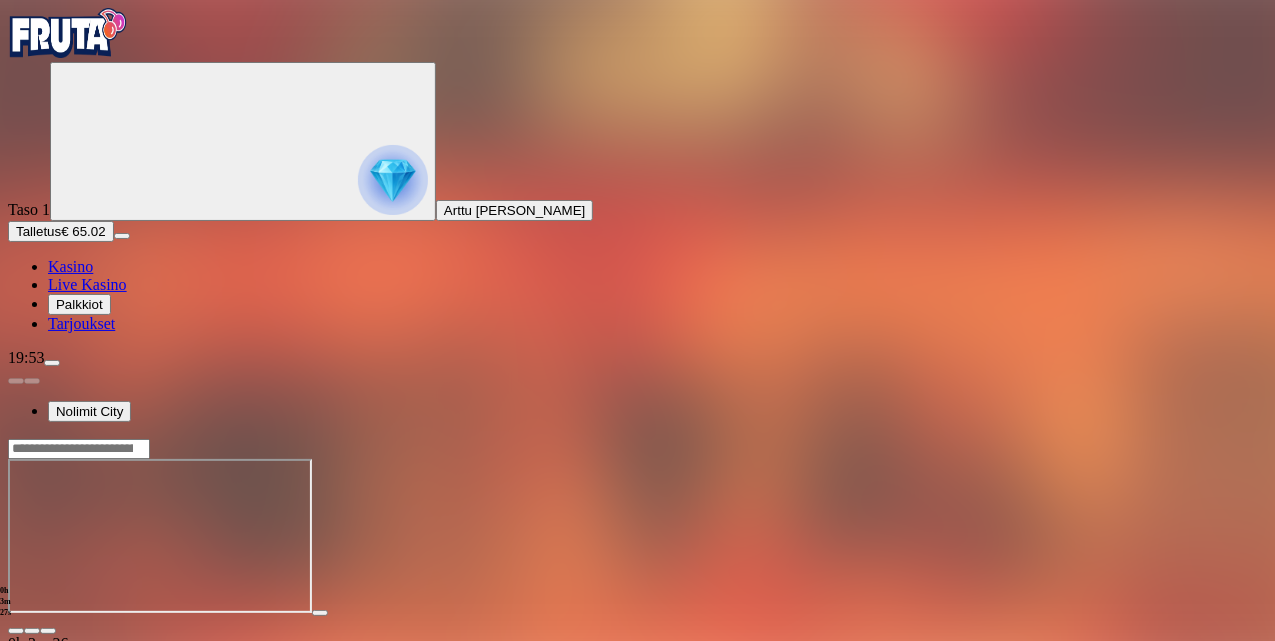 click at bounding box center (48, 631) 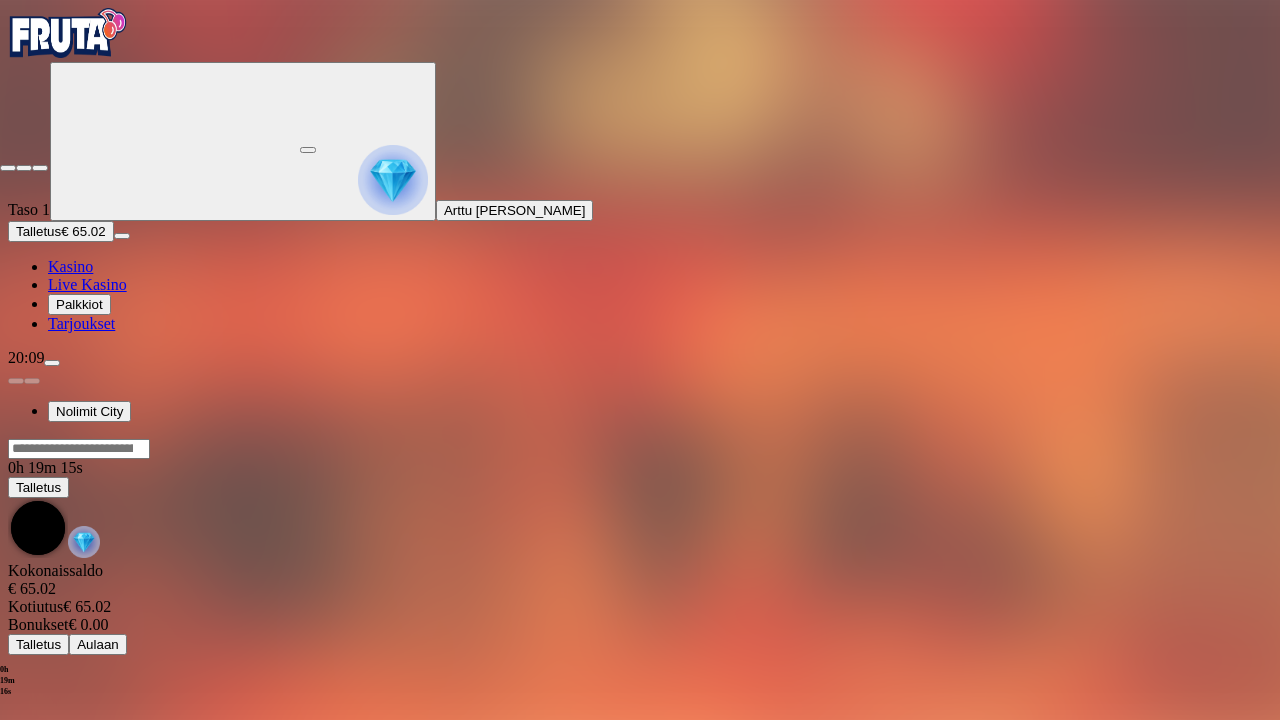 click at bounding box center (8, 168) 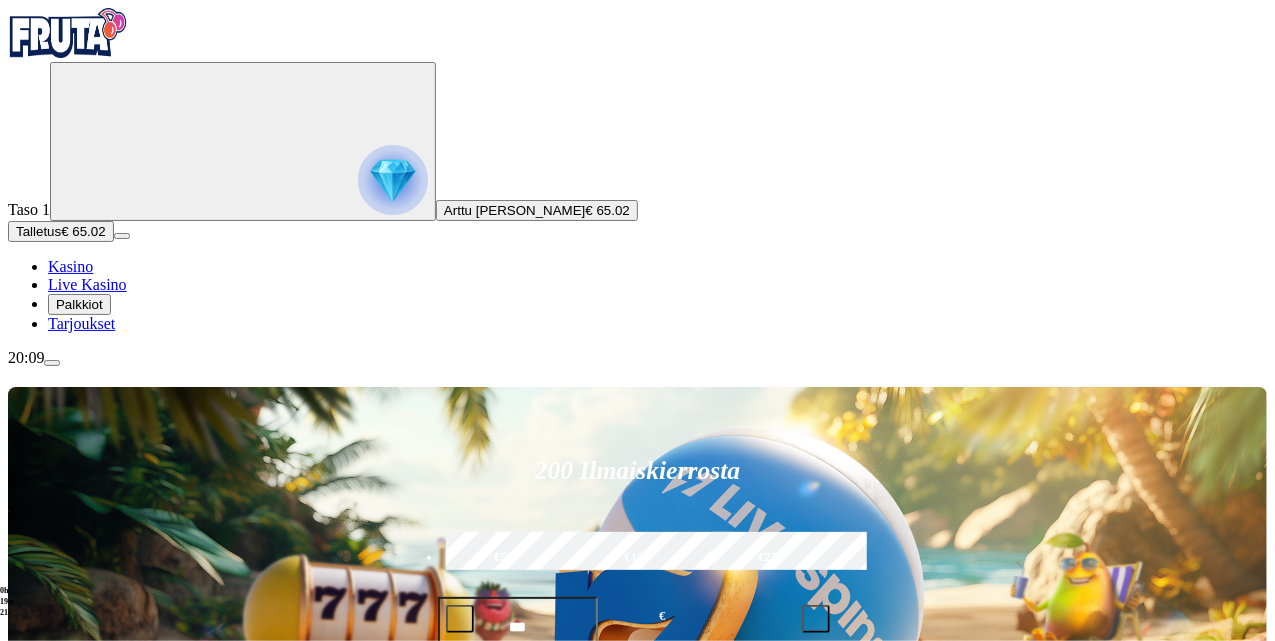 click on "Talletus" at bounding box center [38, 231] 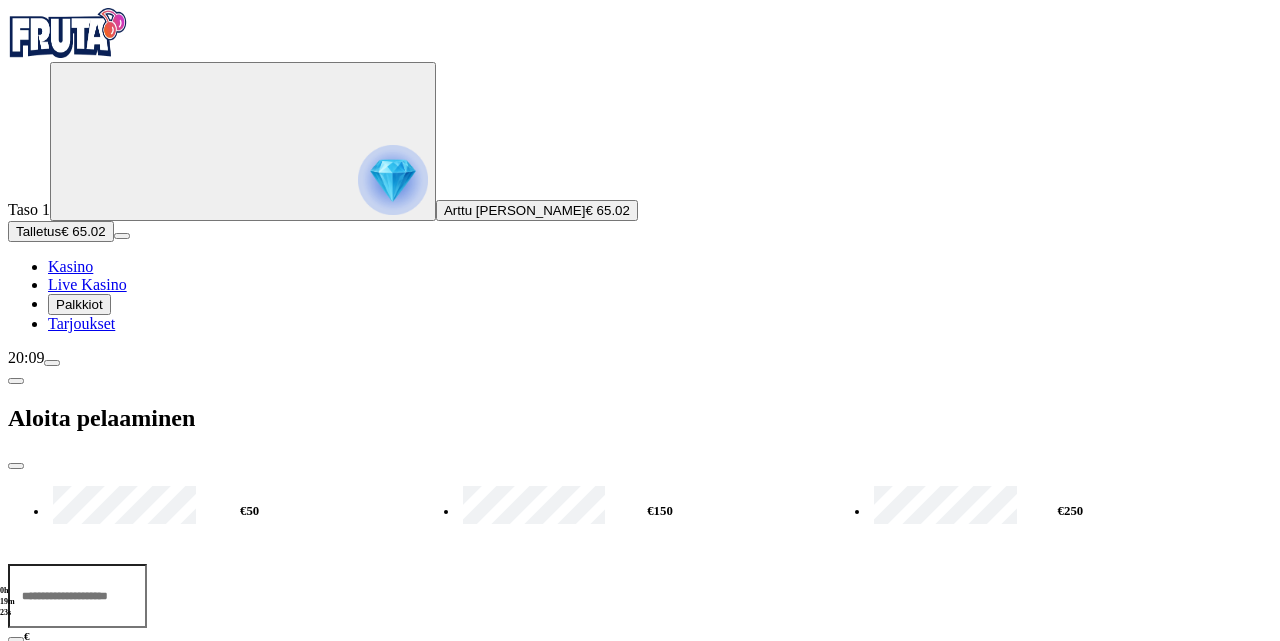 click on "***" at bounding box center [77, 596] 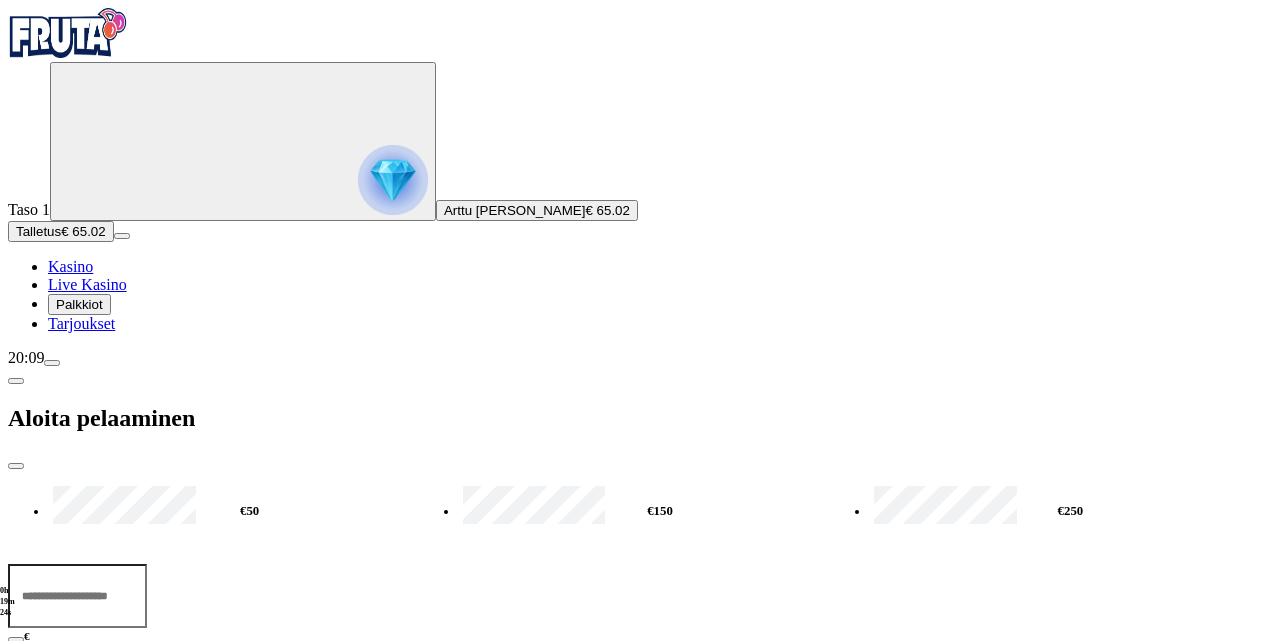 type on "*" 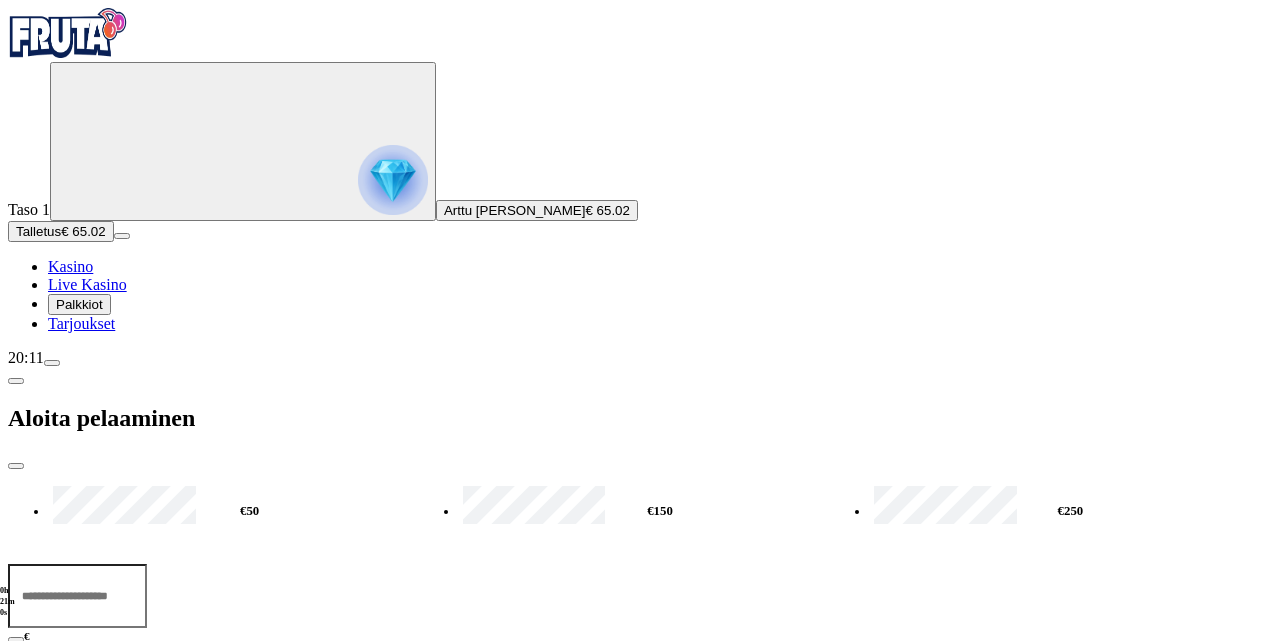 type on "**" 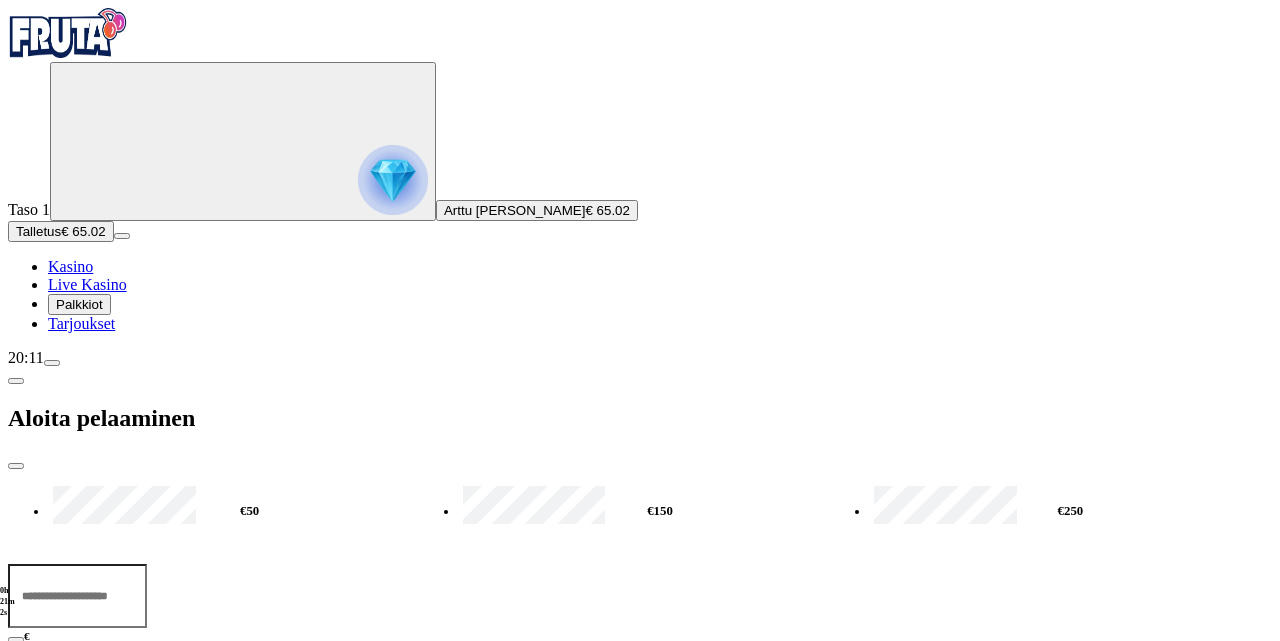 drag, startPoint x: 492, startPoint y: 252, endPoint x: 420, endPoint y: 252, distance: 72 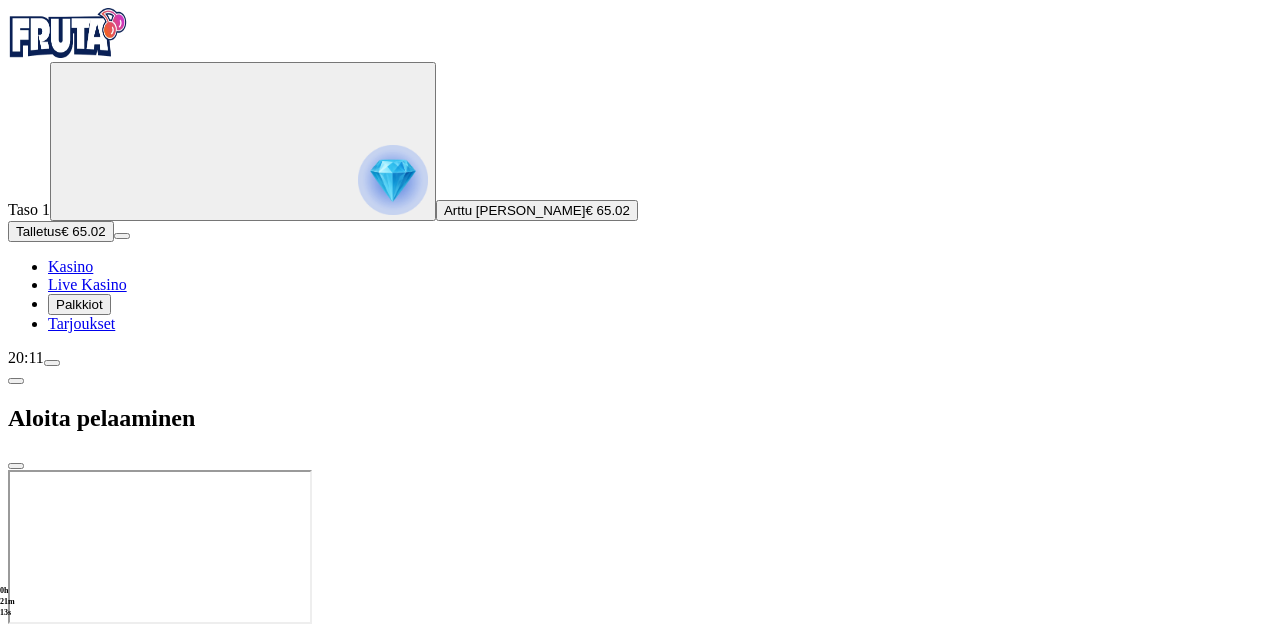 click at bounding box center (640, 549) 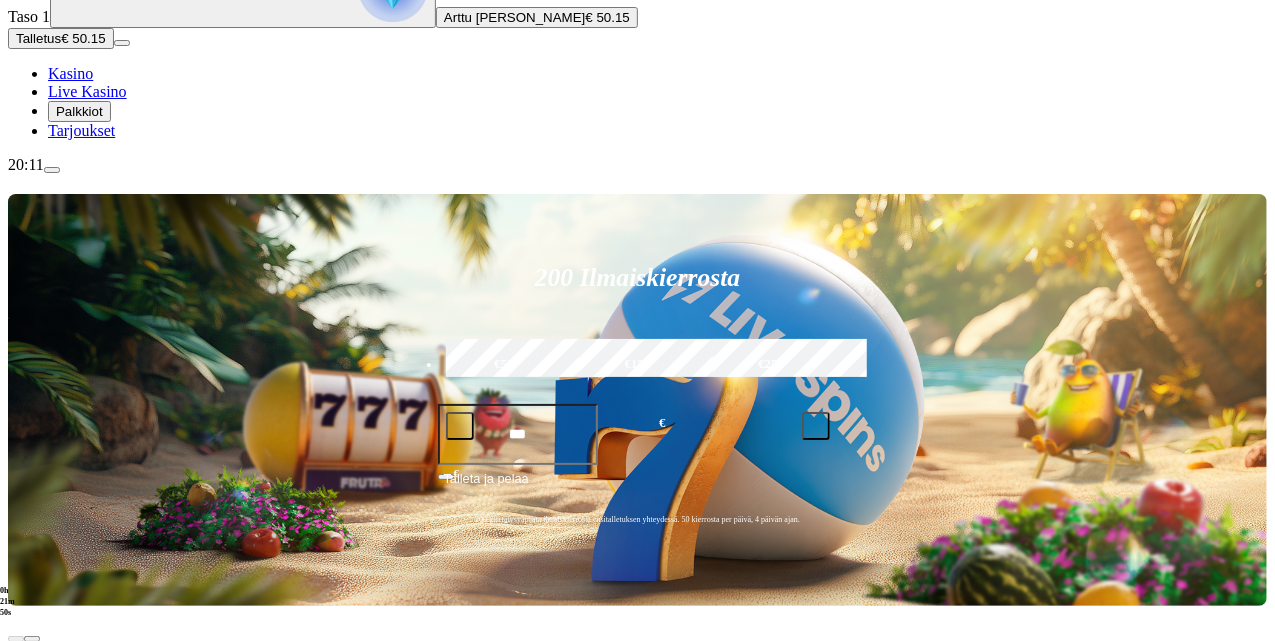 scroll, scrollTop: 194, scrollLeft: 0, axis: vertical 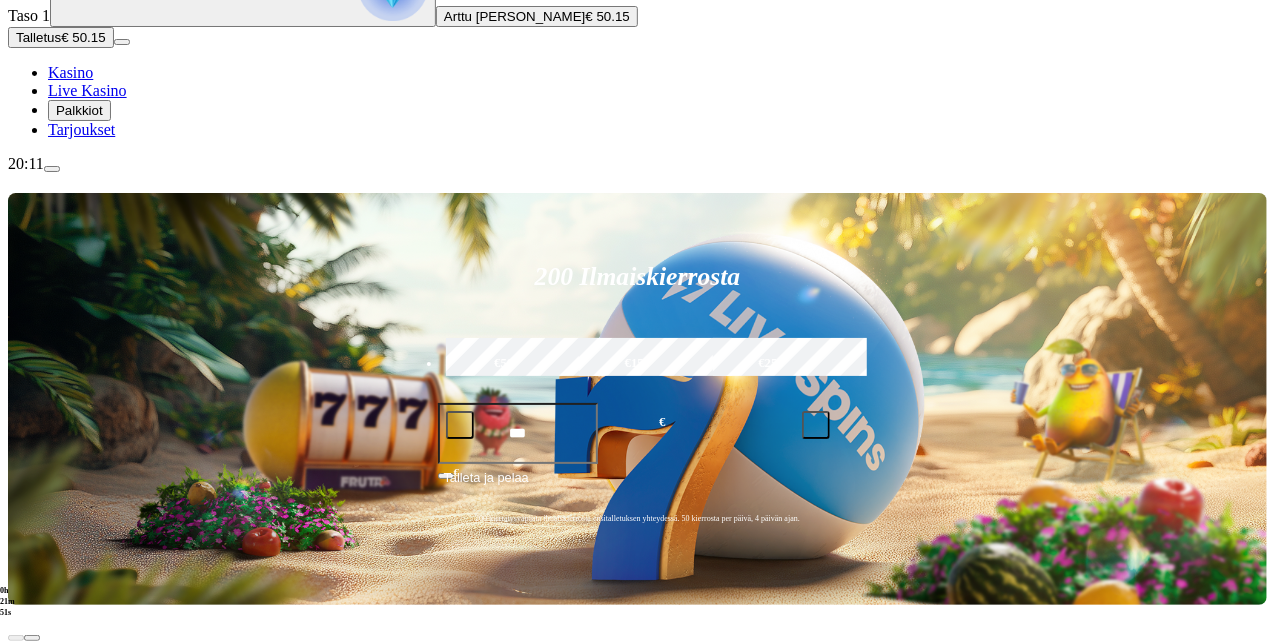 click on "Pelaa nyt" at bounding box center [77, 922] 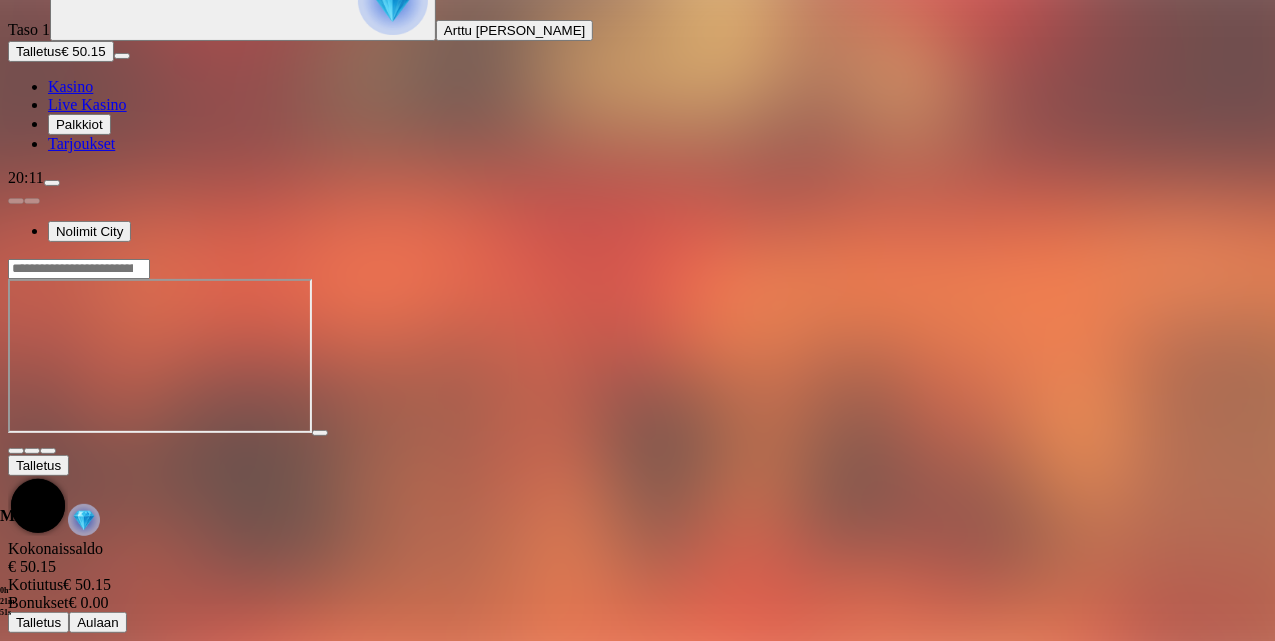 scroll, scrollTop: 0, scrollLeft: 0, axis: both 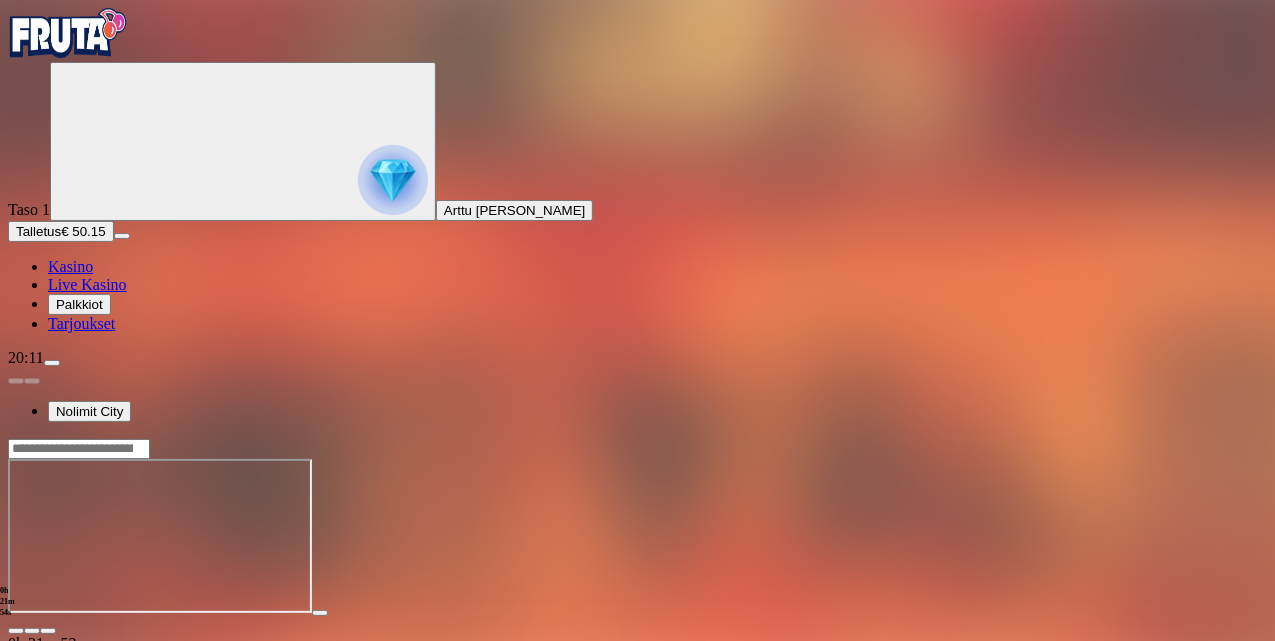 click at bounding box center [48, 631] 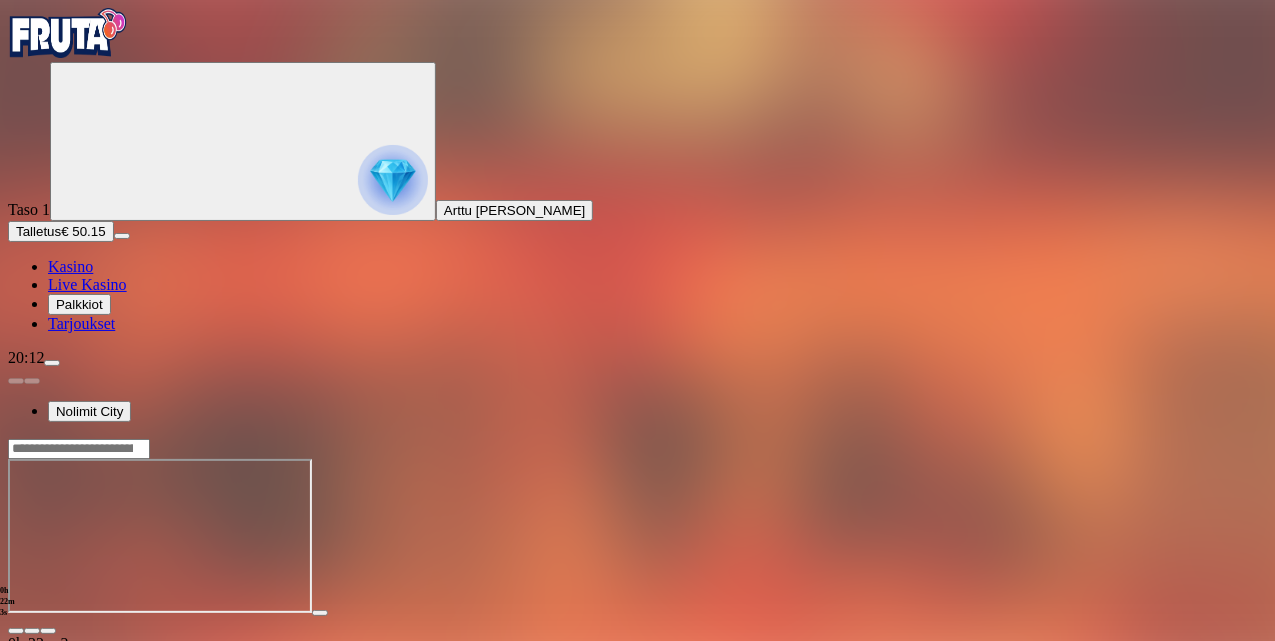 click on "Kasino" at bounding box center [70, 266] 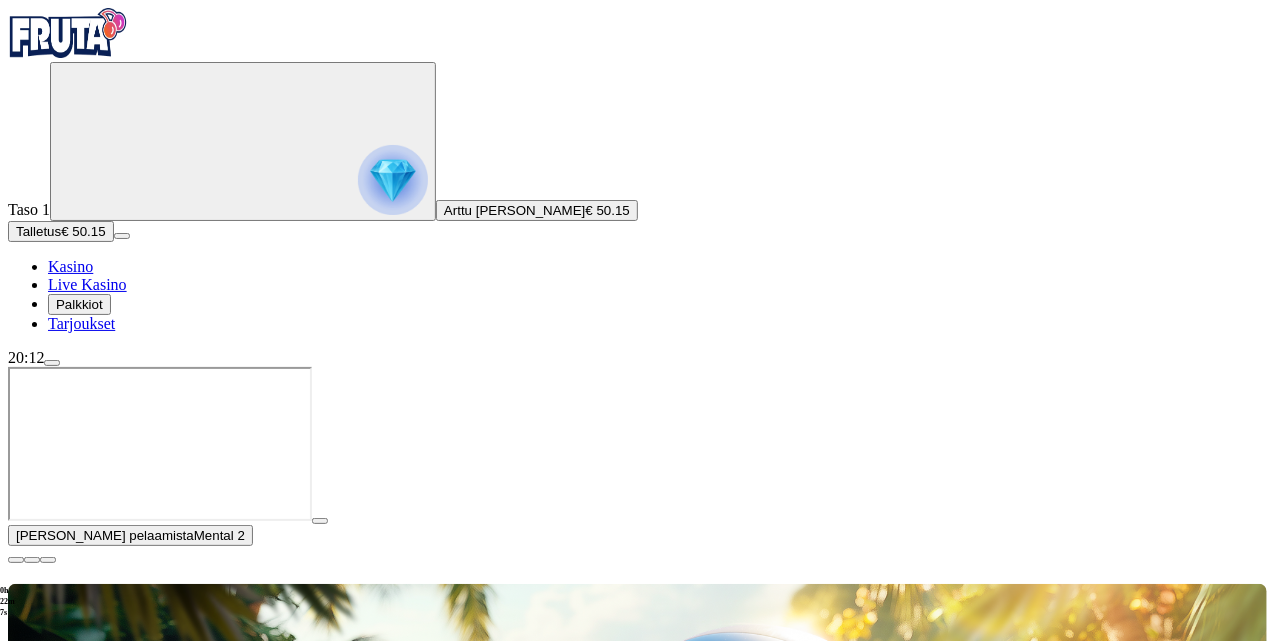 click on "Pelaa nyt" at bounding box center (77, 1313) 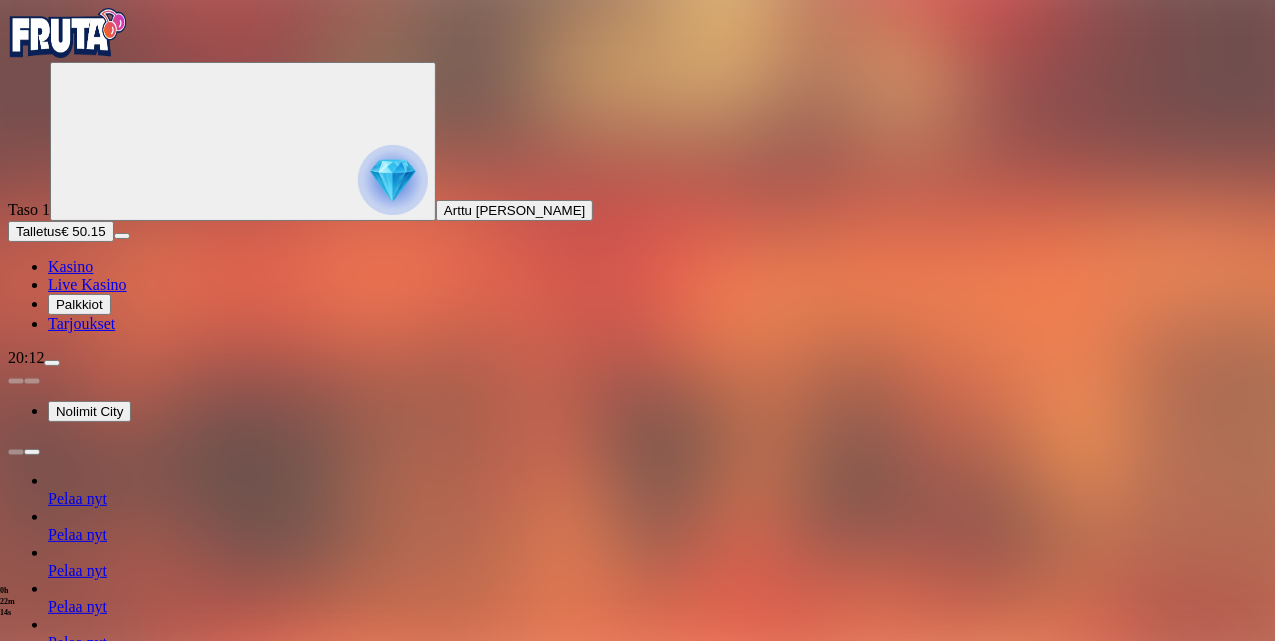 click on "Kasino" at bounding box center [70, 266] 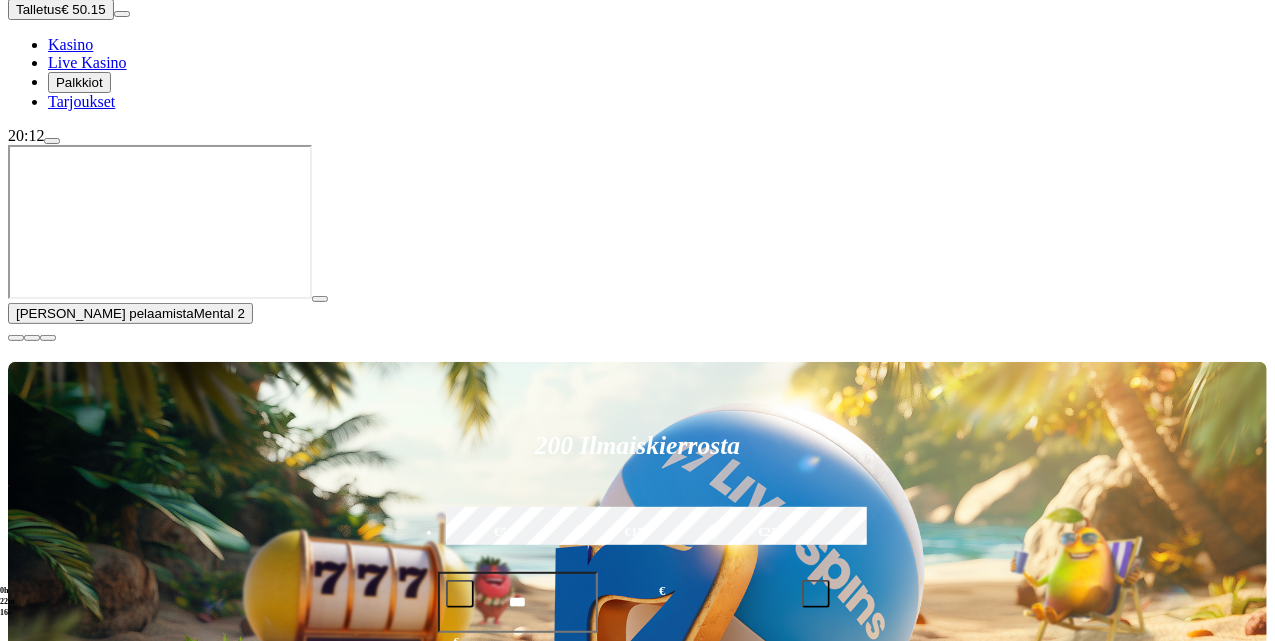 scroll, scrollTop: 223, scrollLeft: 0, axis: vertical 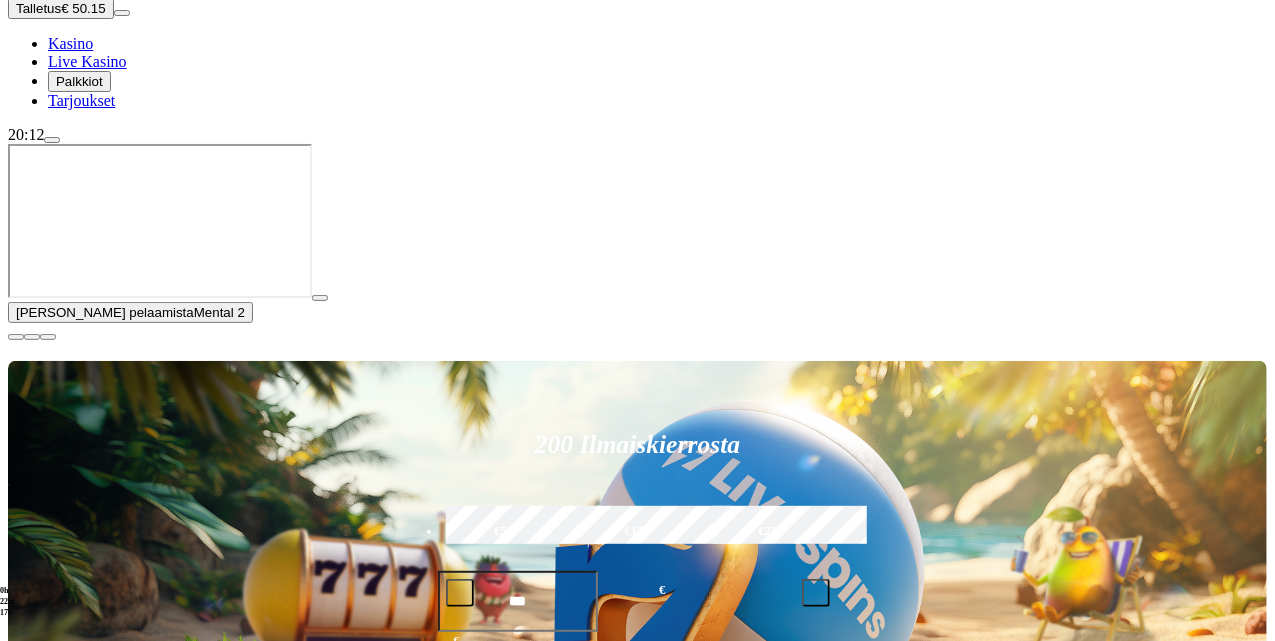 click on "Pelaa nyt" at bounding box center (77, 1090) 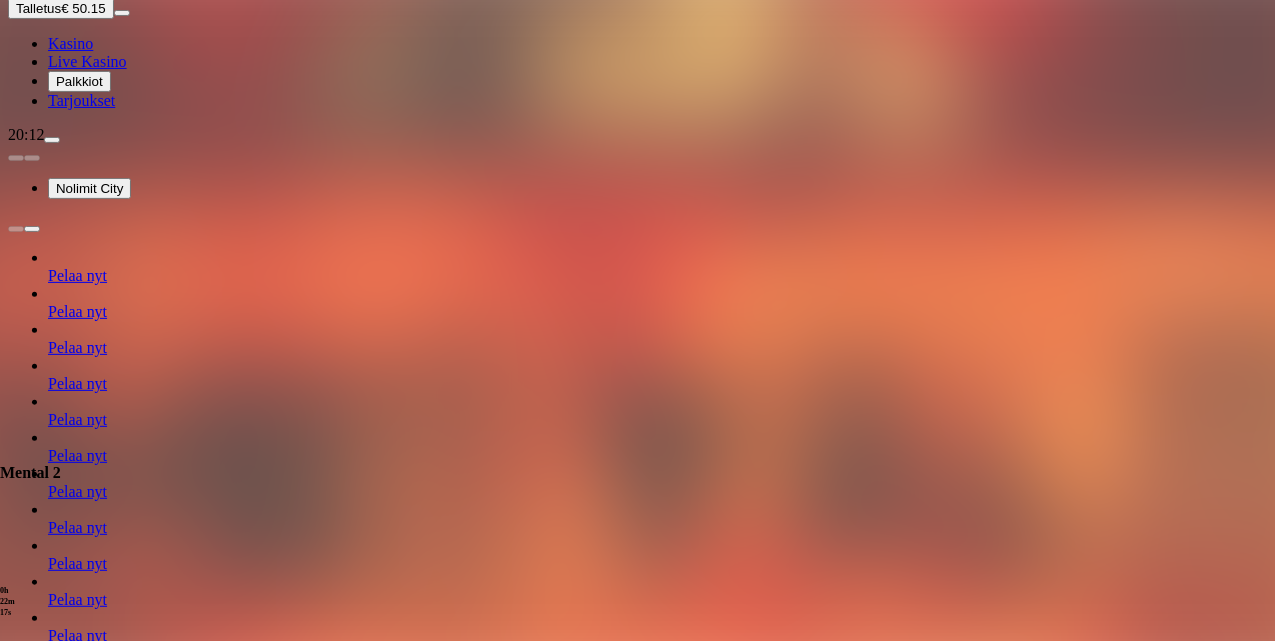 scroll, scrollTop: 0, scrollLeft: 0, axis: both 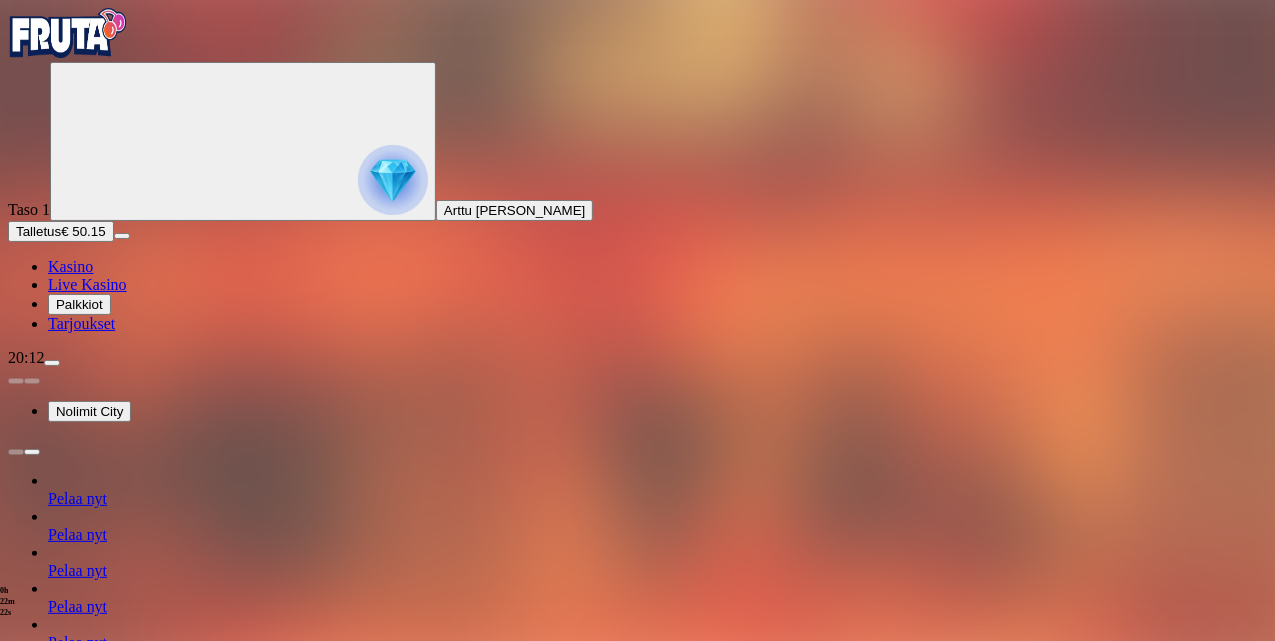 click at bounding box center (16, 1221) 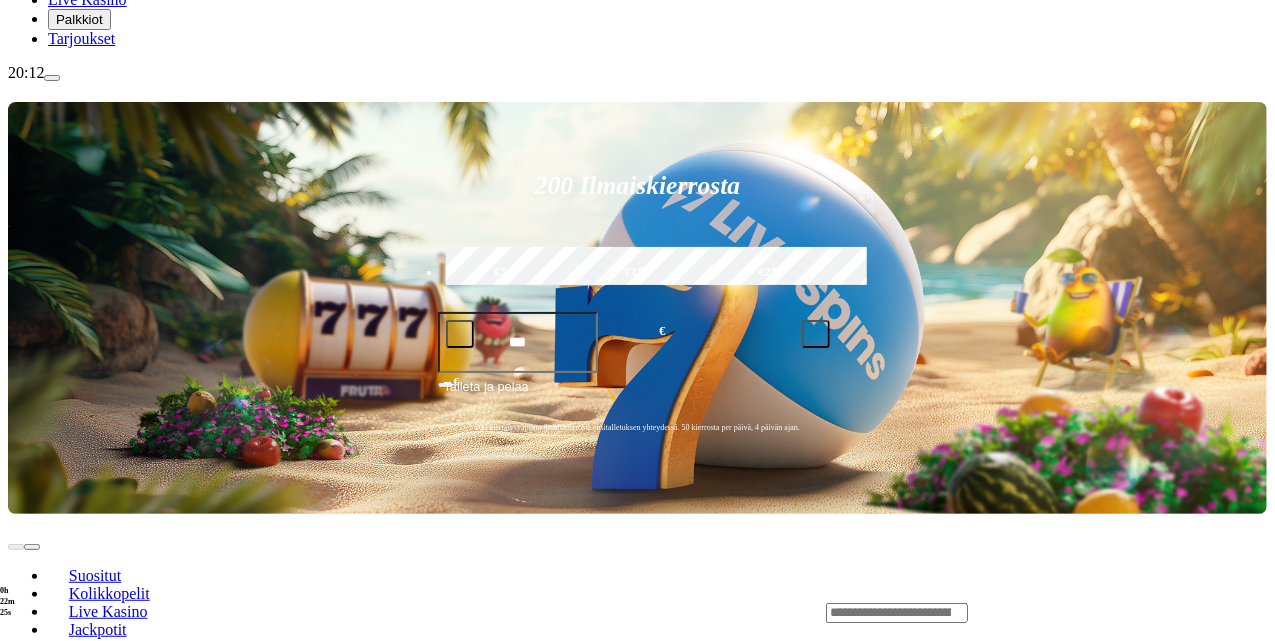 scroll, scrollTop: 276, scrollLeft: 0, axis: vertical 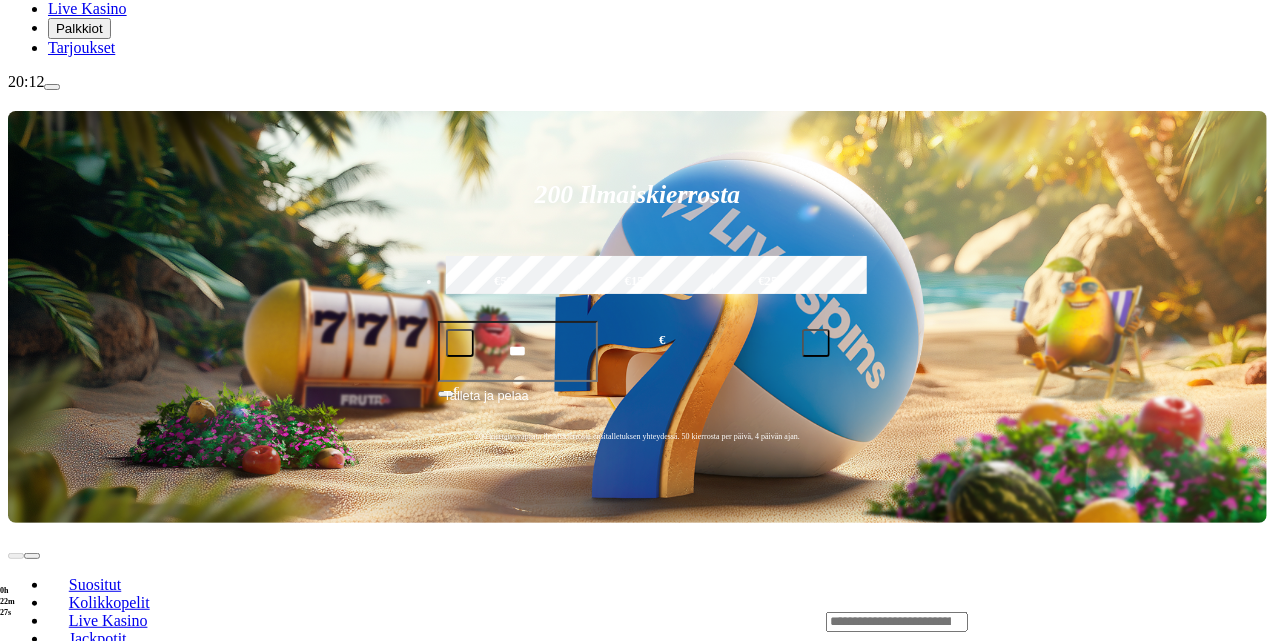 click on "Pelaa nyt" at bounding box center [77, 840] 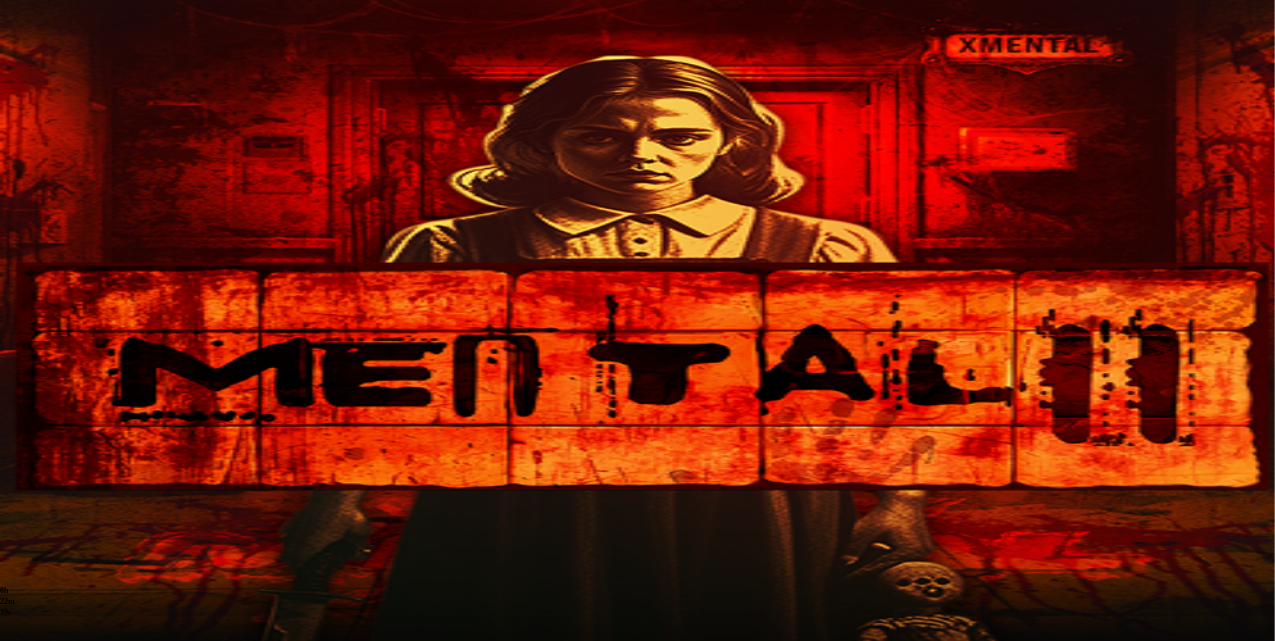 scroll, scrollTop: 0, scrollLeft: 0, axis: both 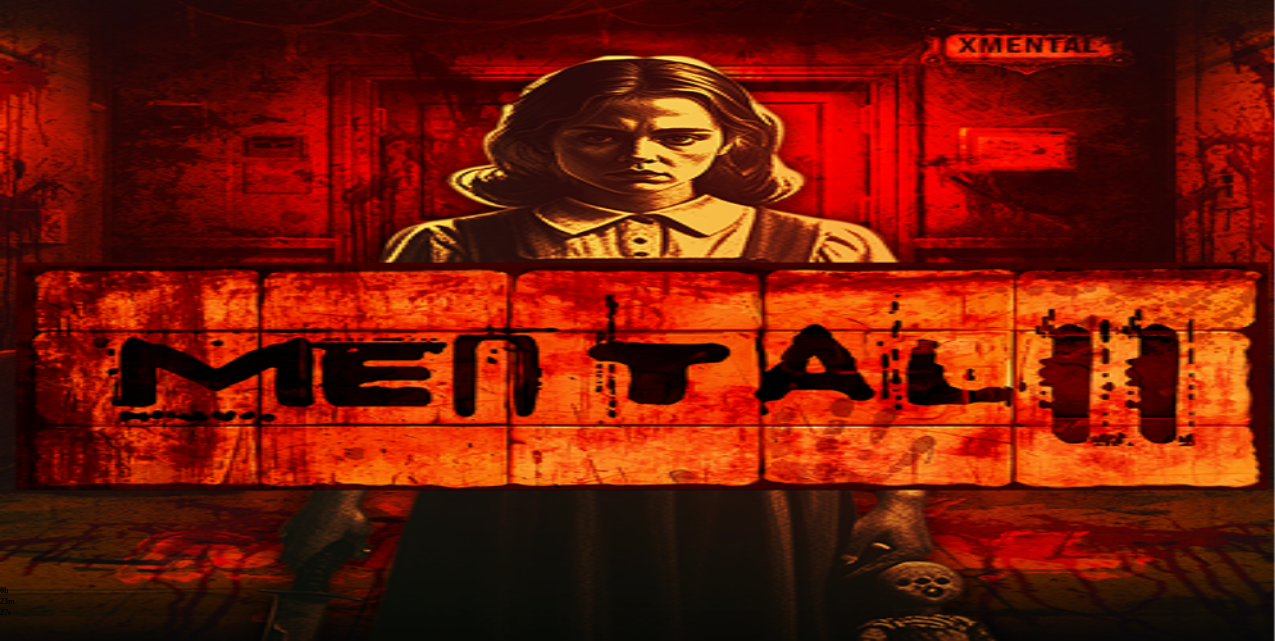 click at bounding box center (48, 631) 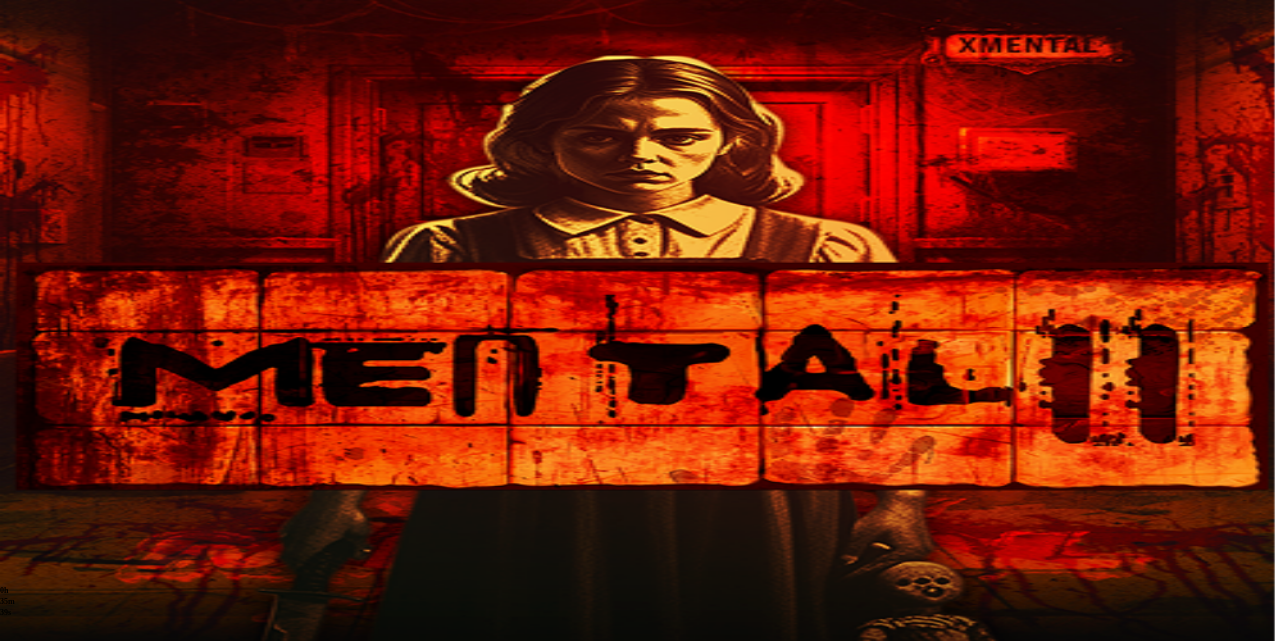 click at bounding box center (16, 563) 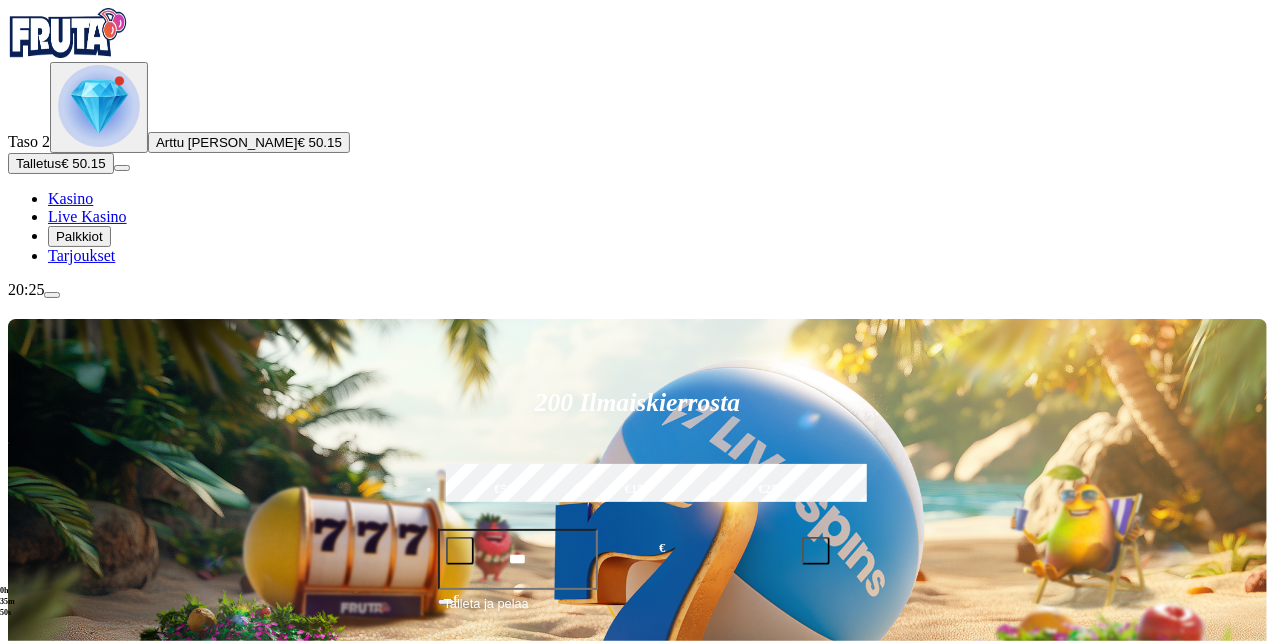 drag, startPoint x: 1267, startPoint y: 227, endPoint x: 1279, endPoint y: 184, distance: 44.64303 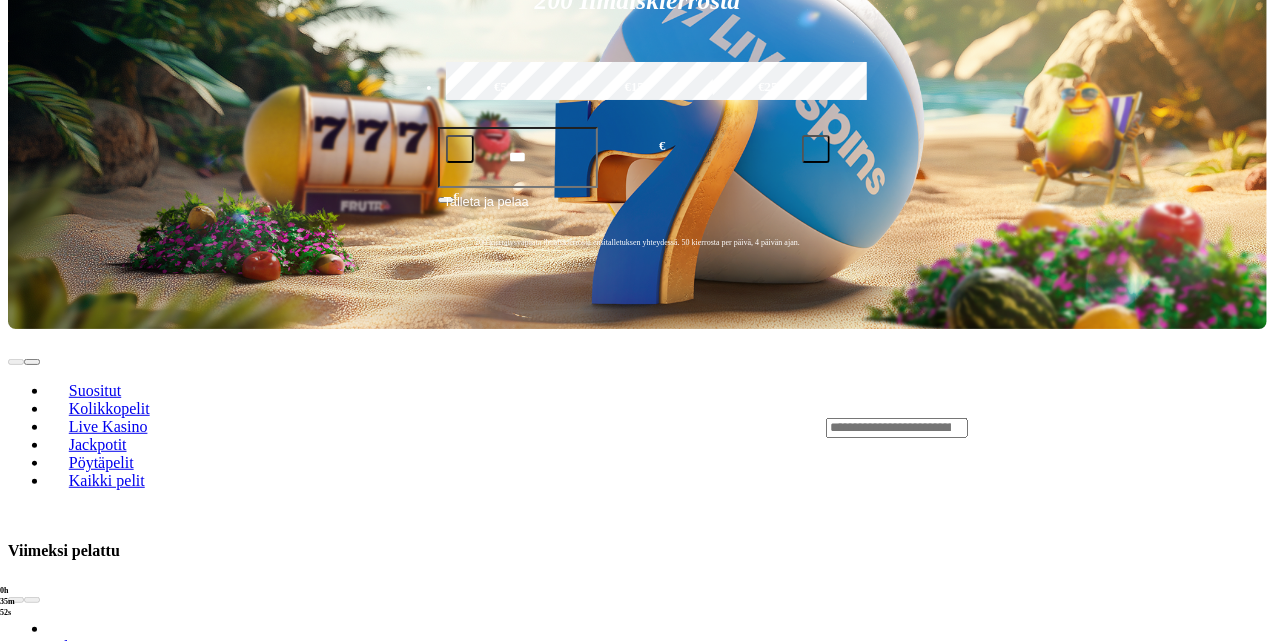 scroll, scrollTop: 0, scrollLeft: 0, axis: both 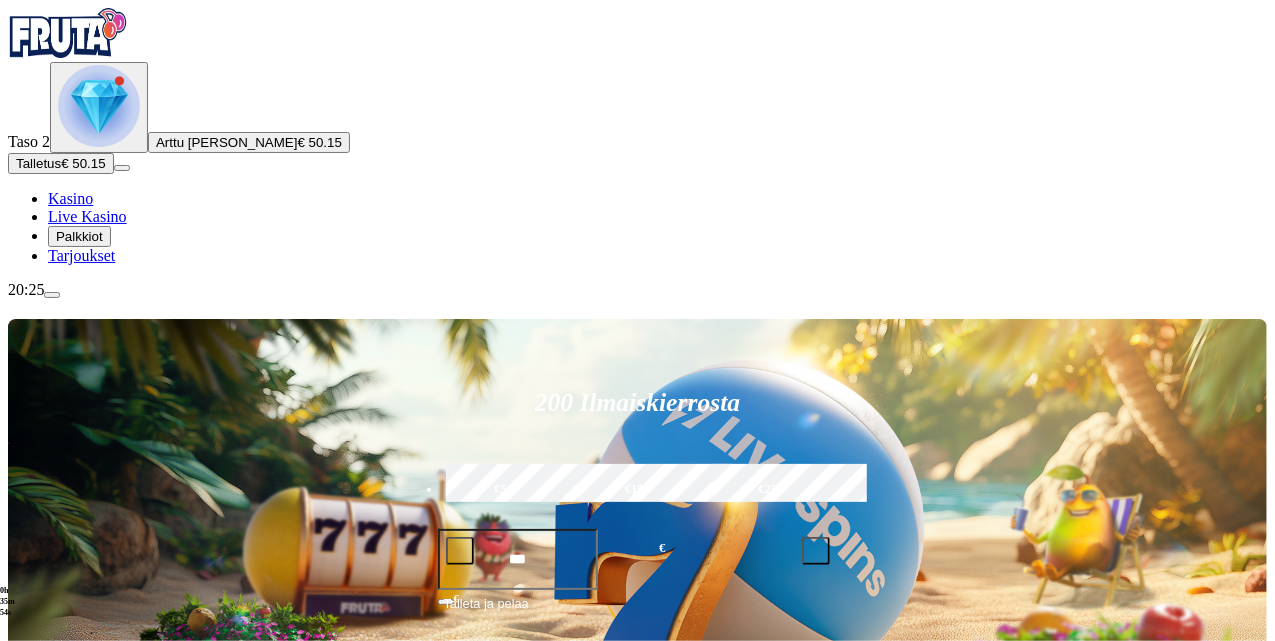 click at bounding box center (99, 106) 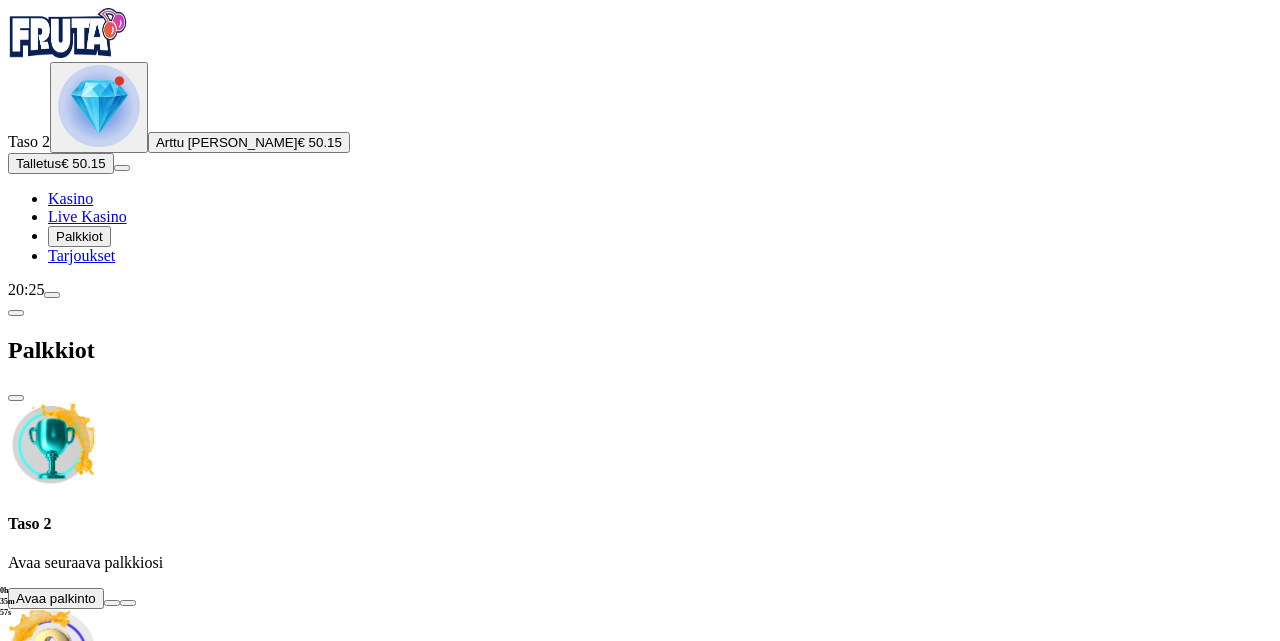 click at bounding box center (16, 398) 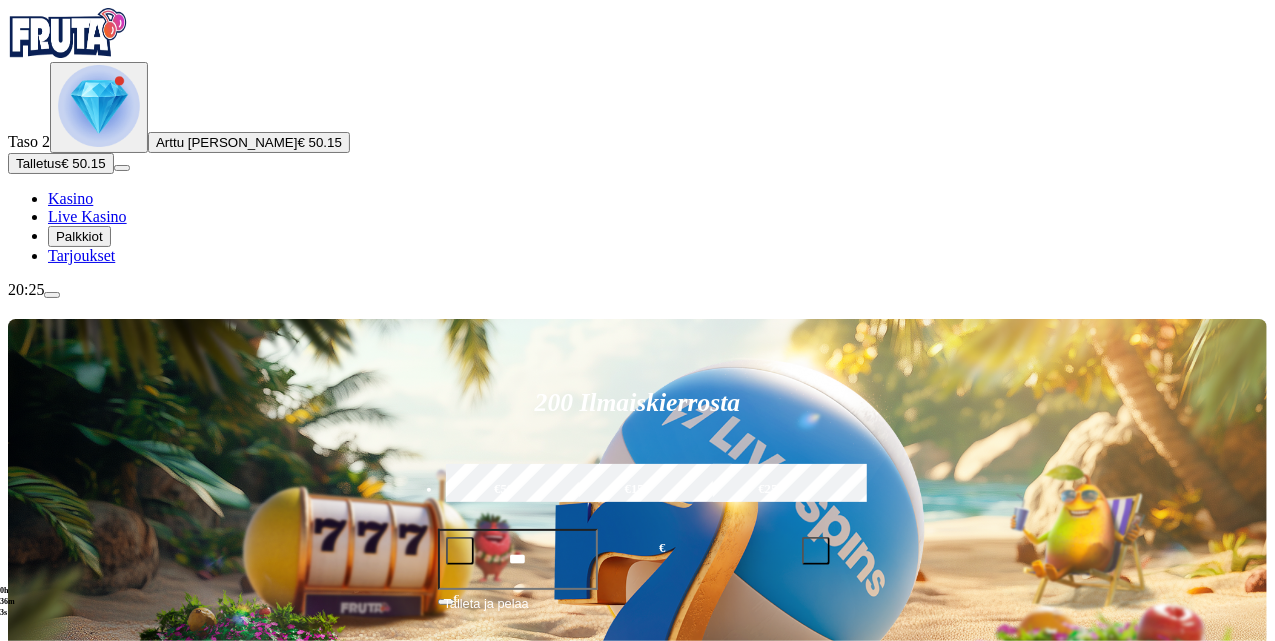 click at bounding box center [52, 295] 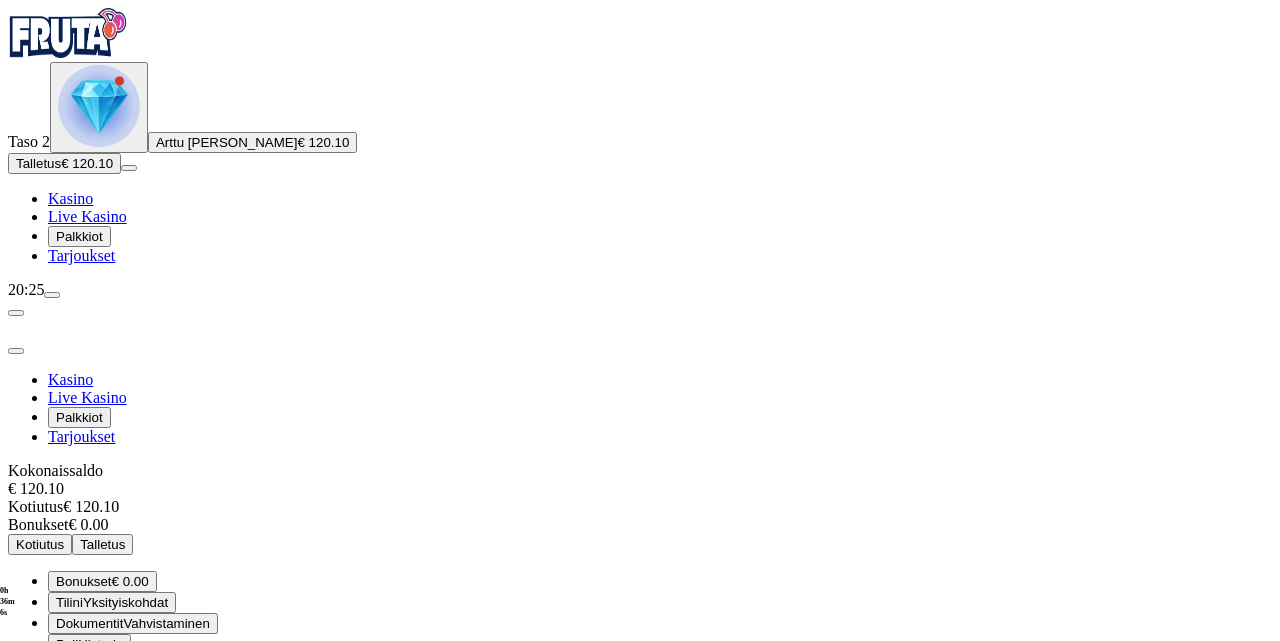 click on "Kotiutus" at bounding box center [40, 544] 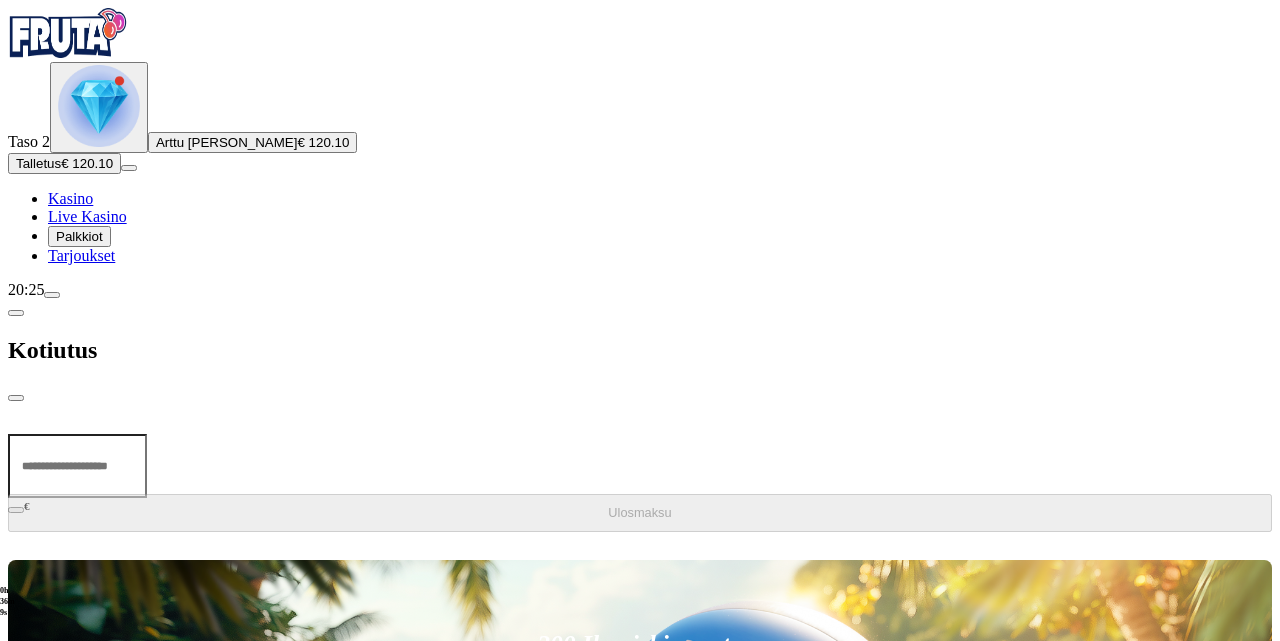 click at bounding box center [77, 466] 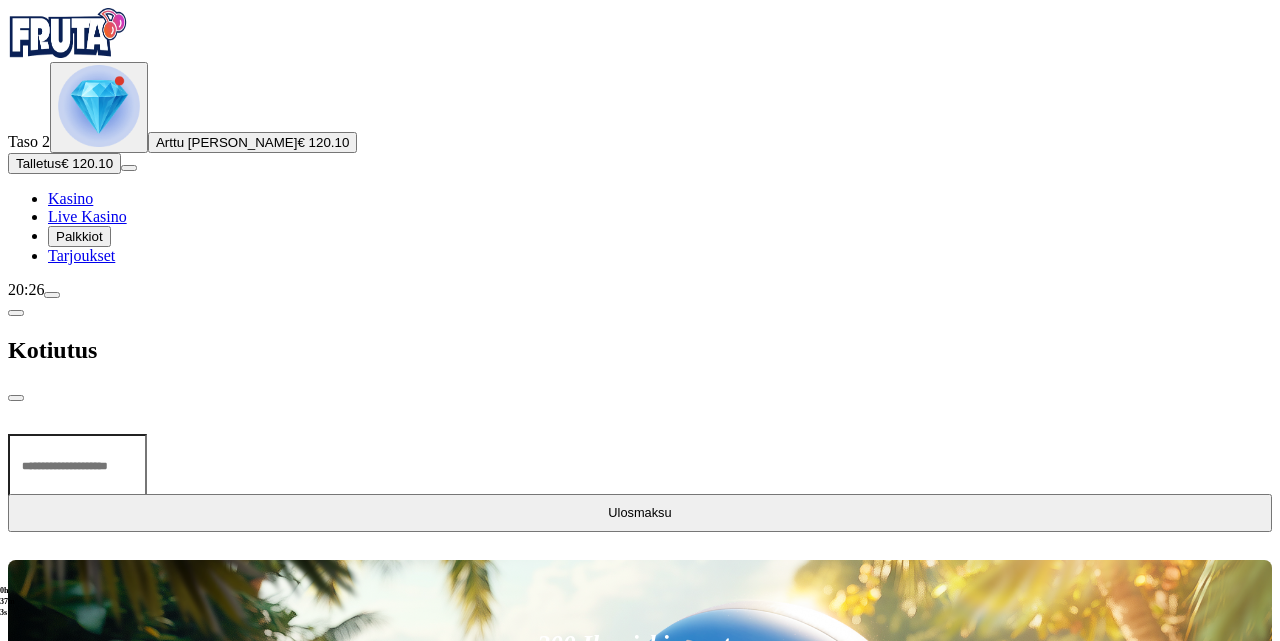 type on "******" 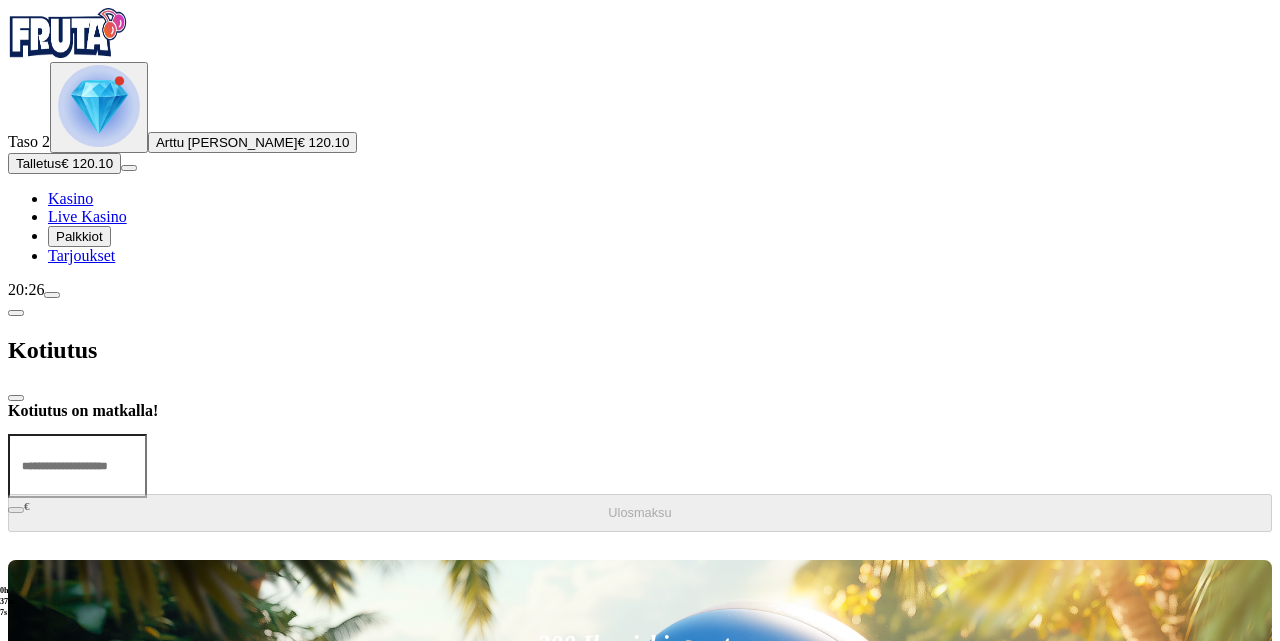 click at bounding box center [16, 398] 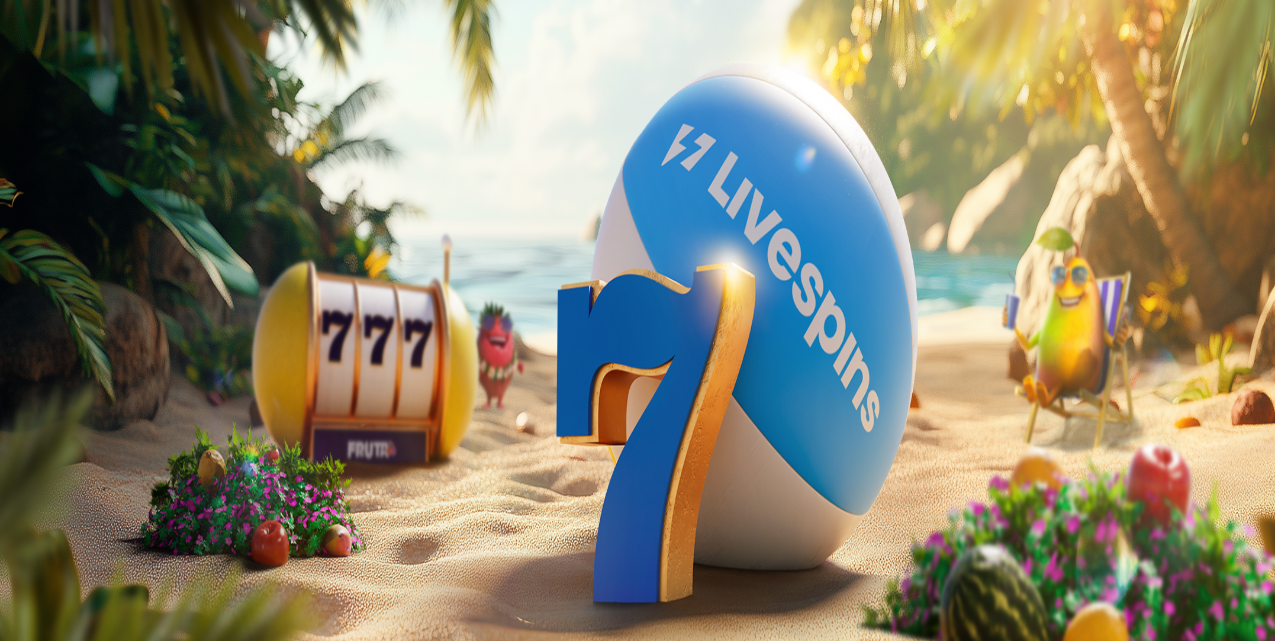 scroll, scrollTop: 0, scrollLeft: 0, axis: both 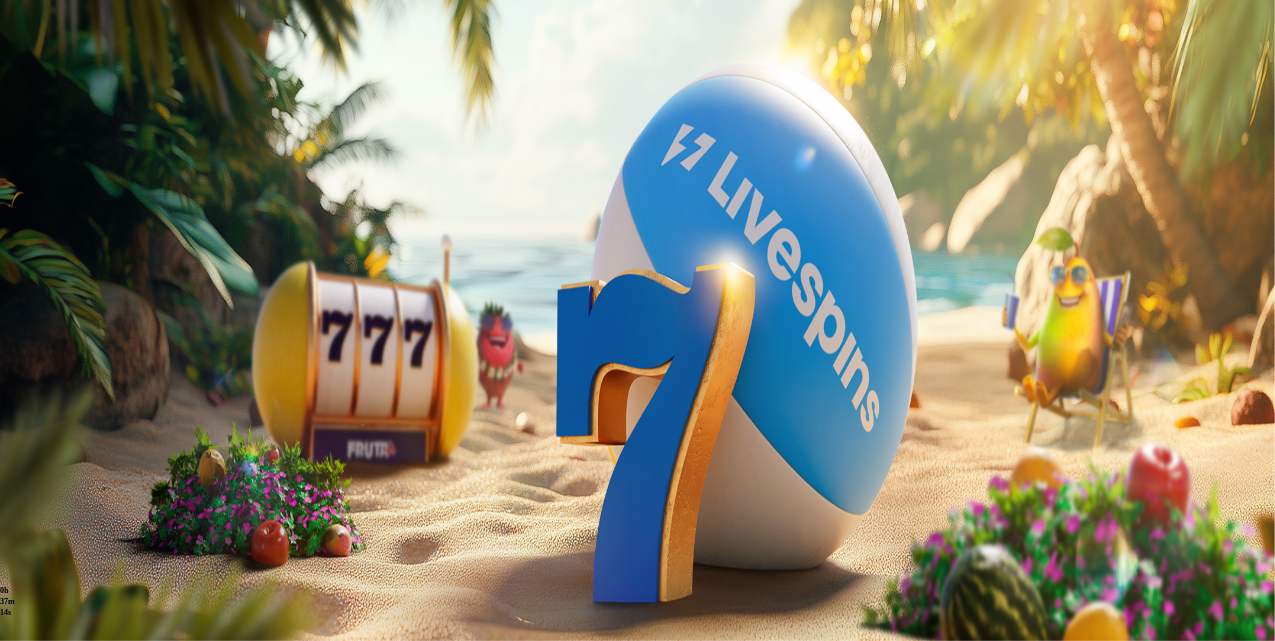 click at bounding box center [99, 106] 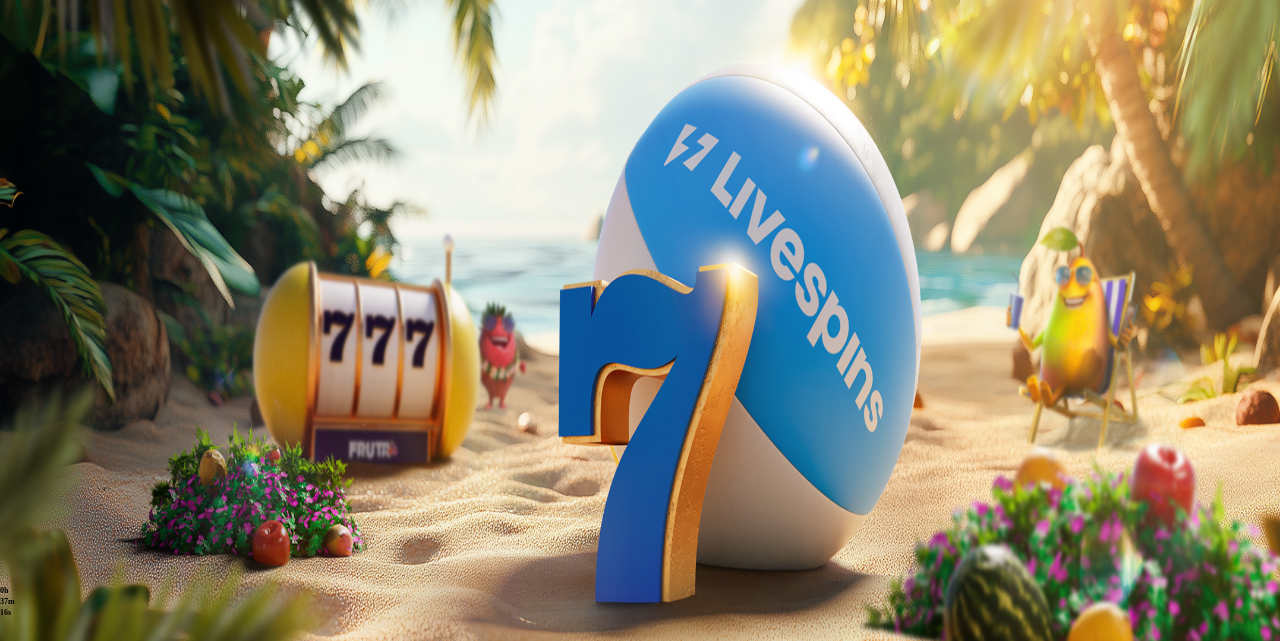 click at bounding box center (112, 603) 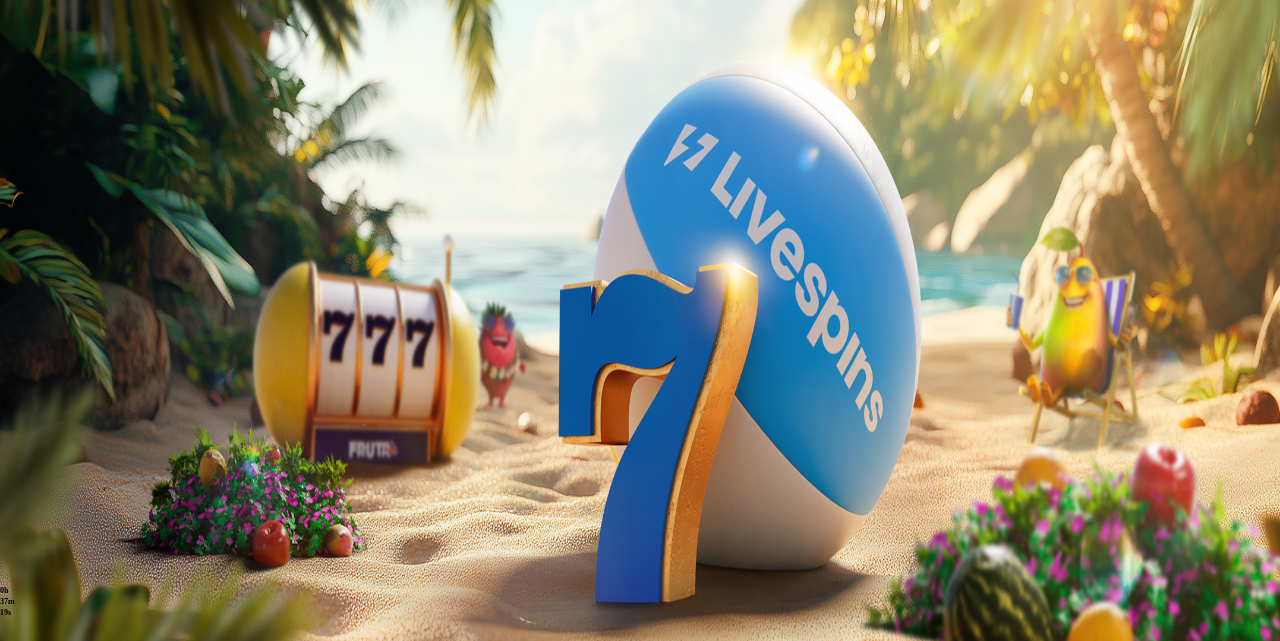click on "Avaa palkinto" at bounding box center [640, 795] 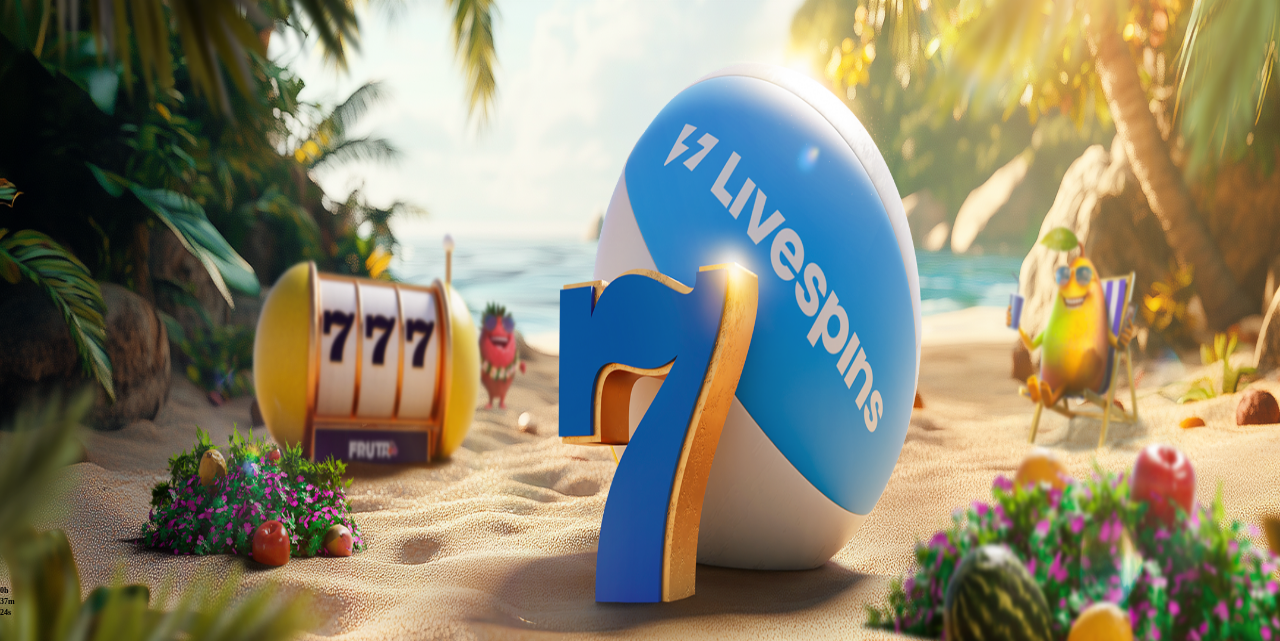 click at bounding box center [88, 1067] 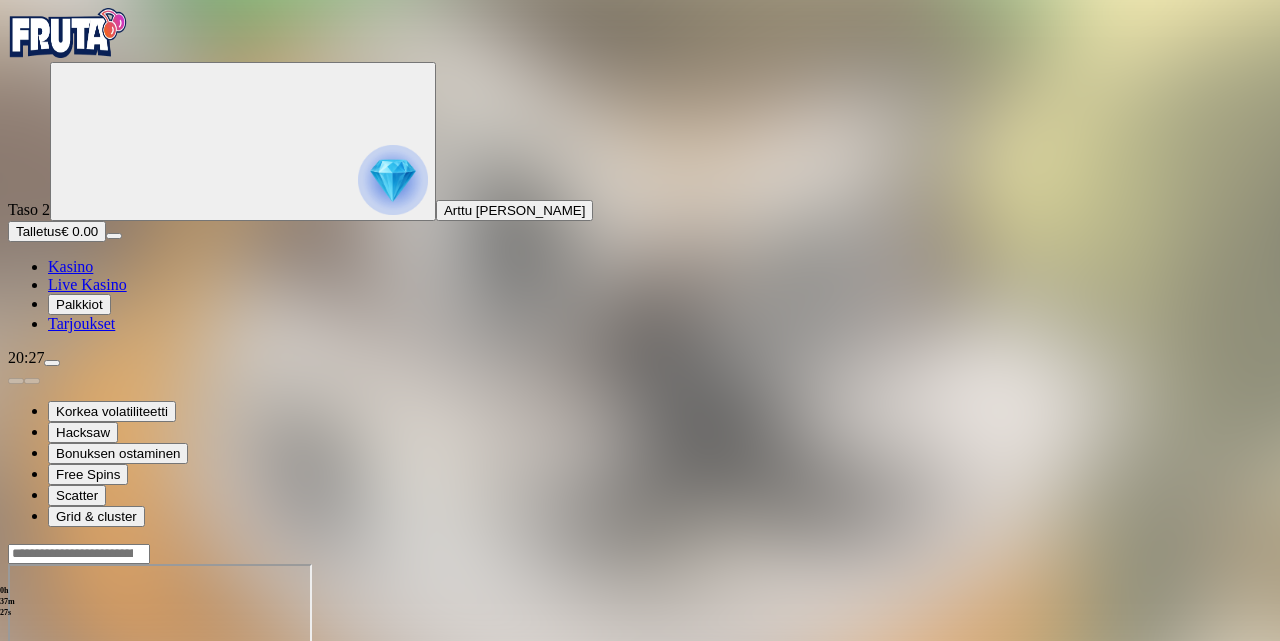 click at bounding box center [48, 736] 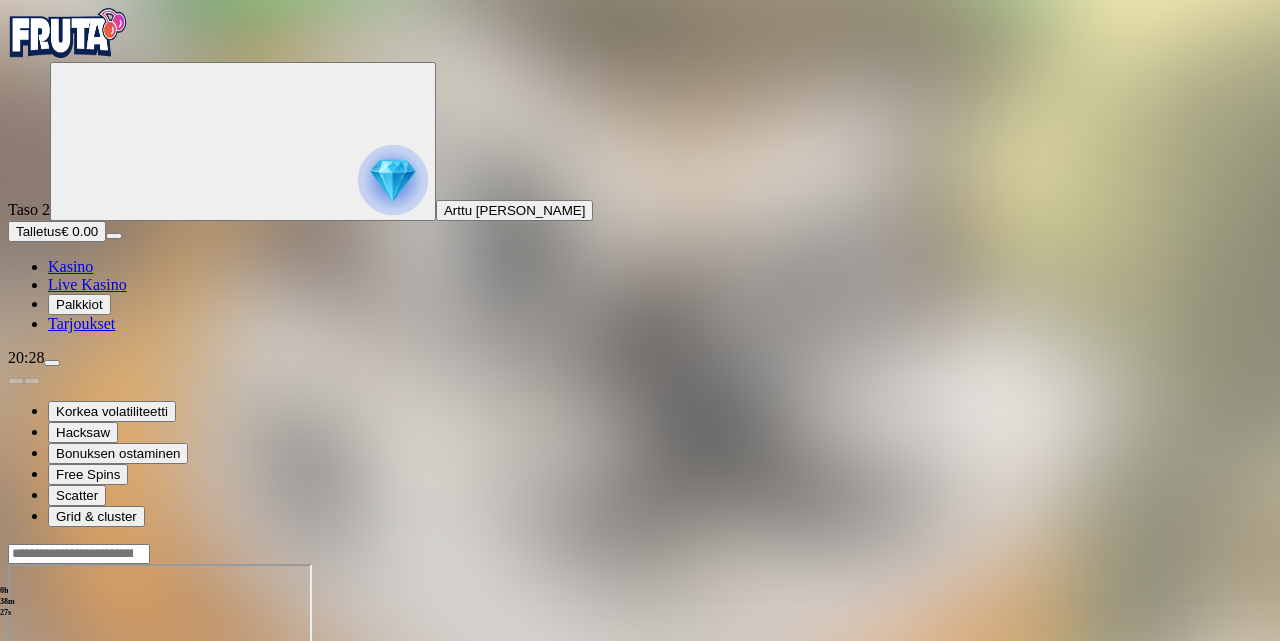 click on "Kasino" at bounding box center [70, 266] 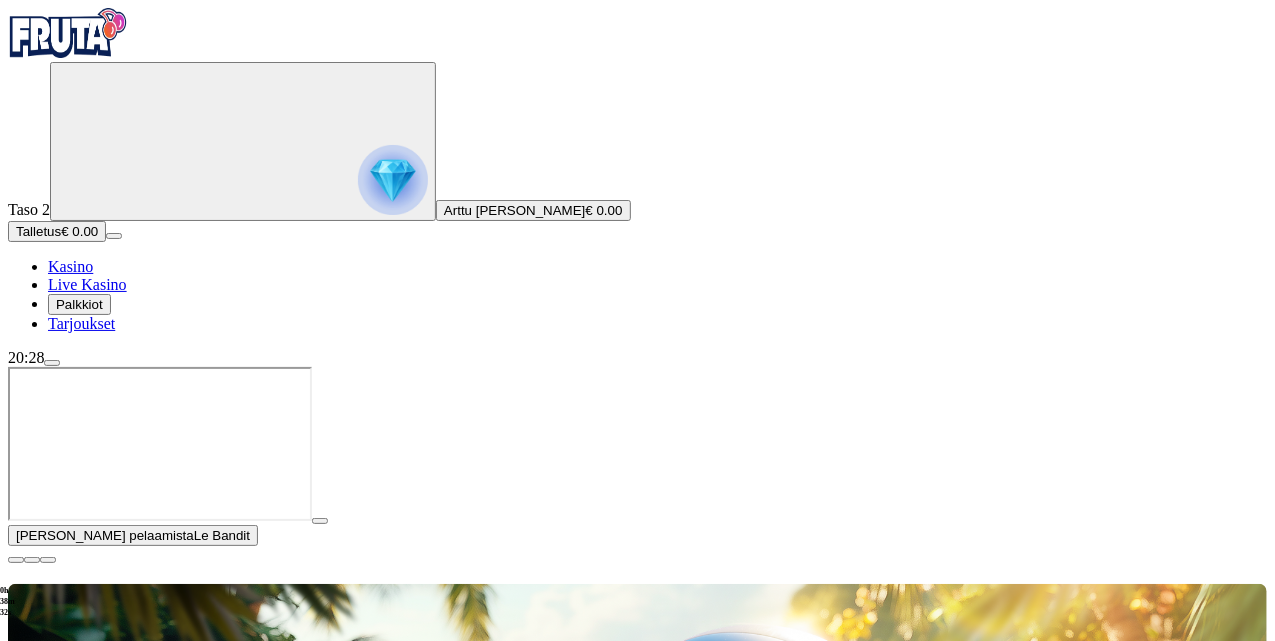 click on "Pelaa nyt" at bounding box center [77, 1408] 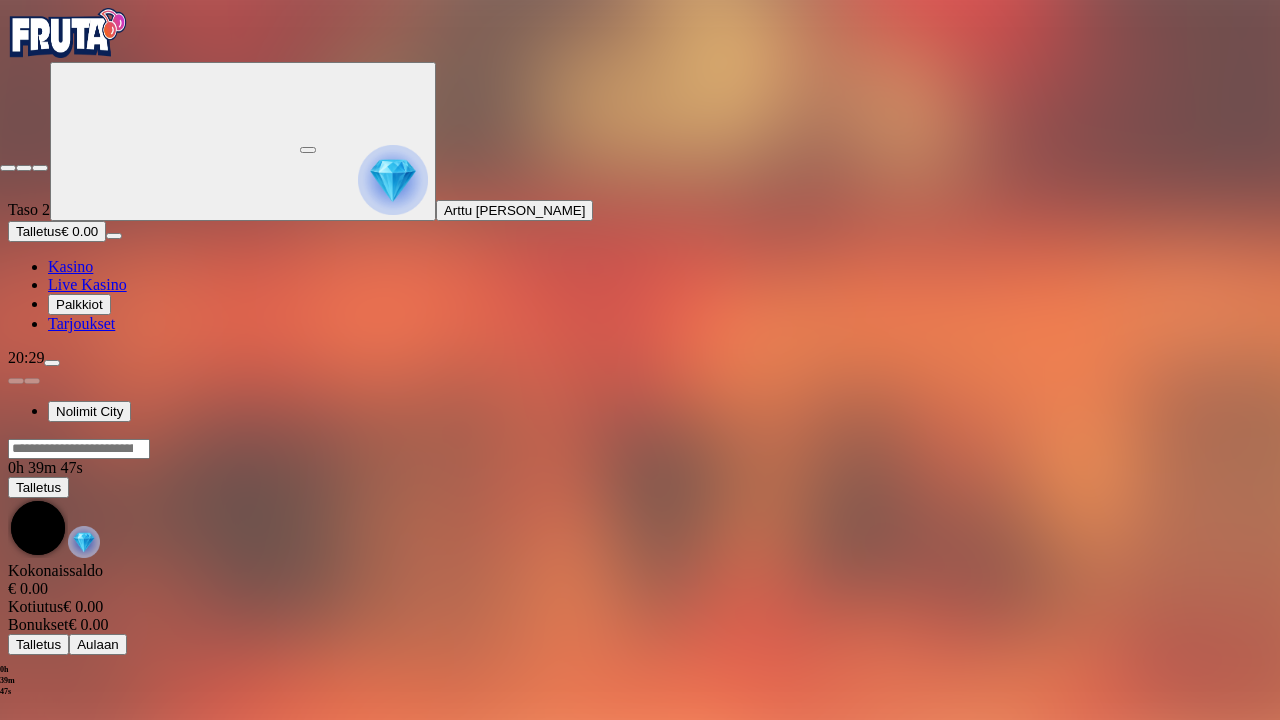 click at bounding box center [8, 168] 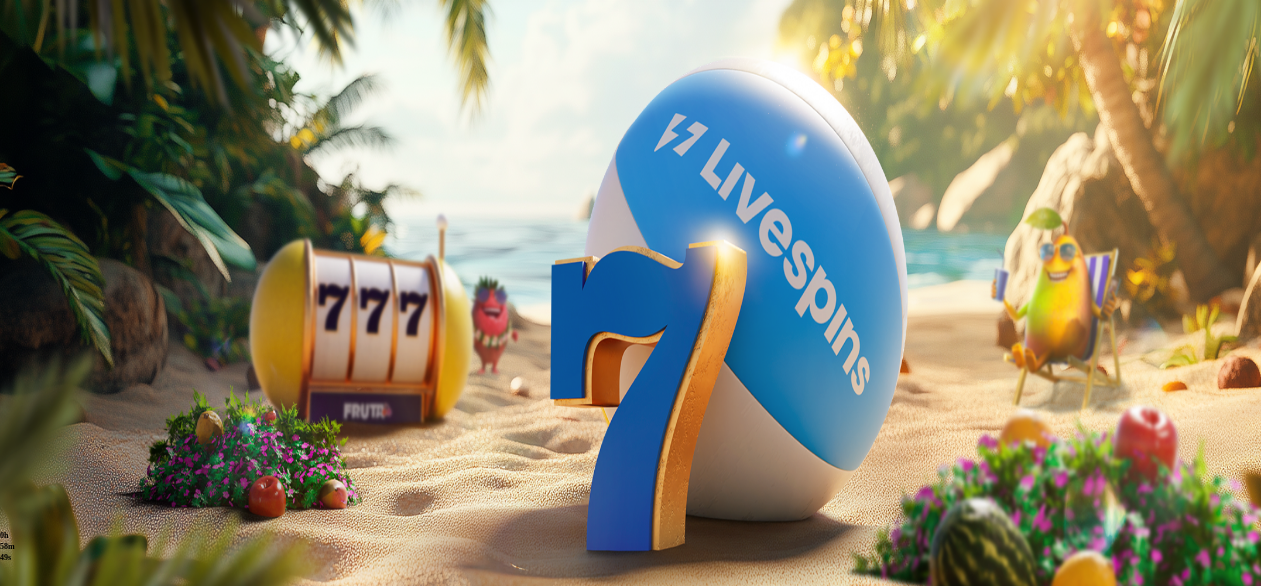 scroll, scrollTop: 0, scrollLeft: 0, axis: both 